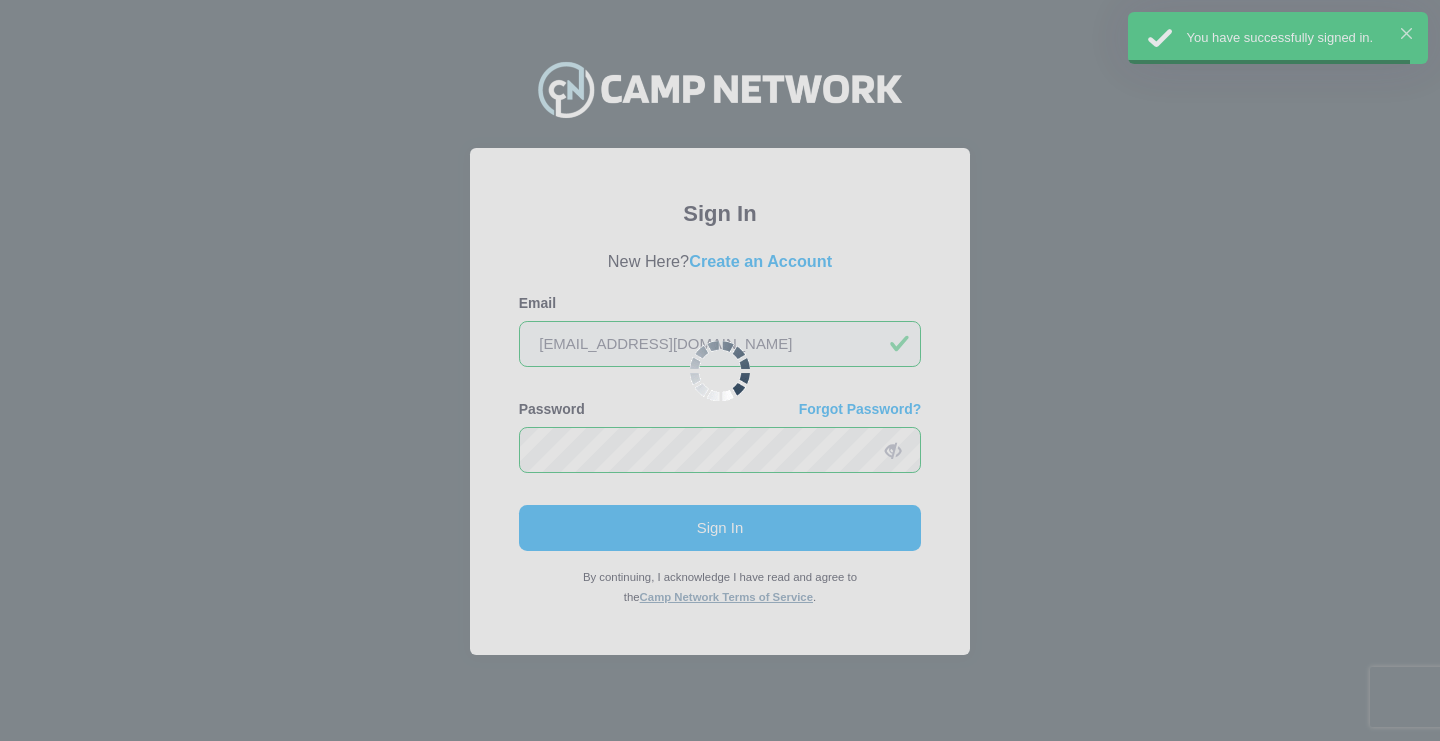 scroll, scrollTop: 0, scrollLeft: 0, axis: both 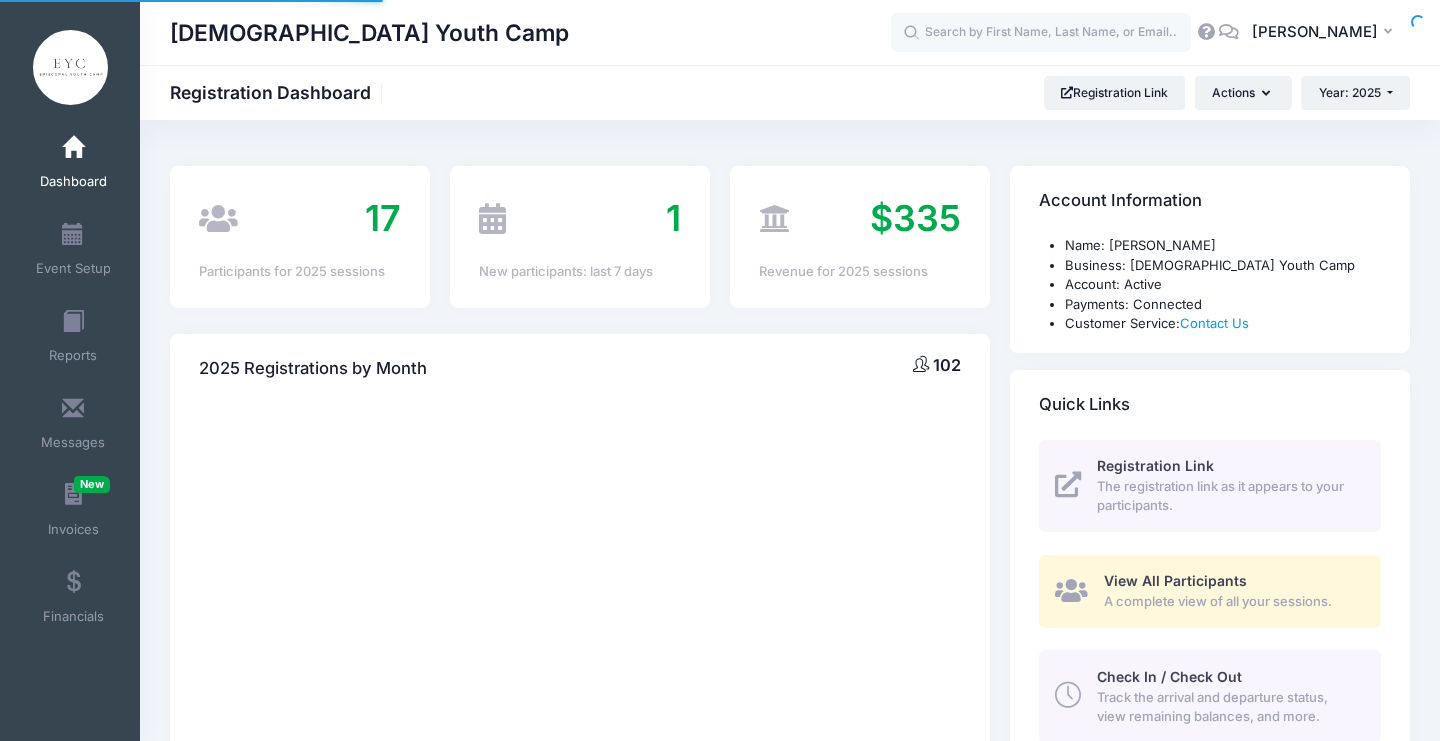 select 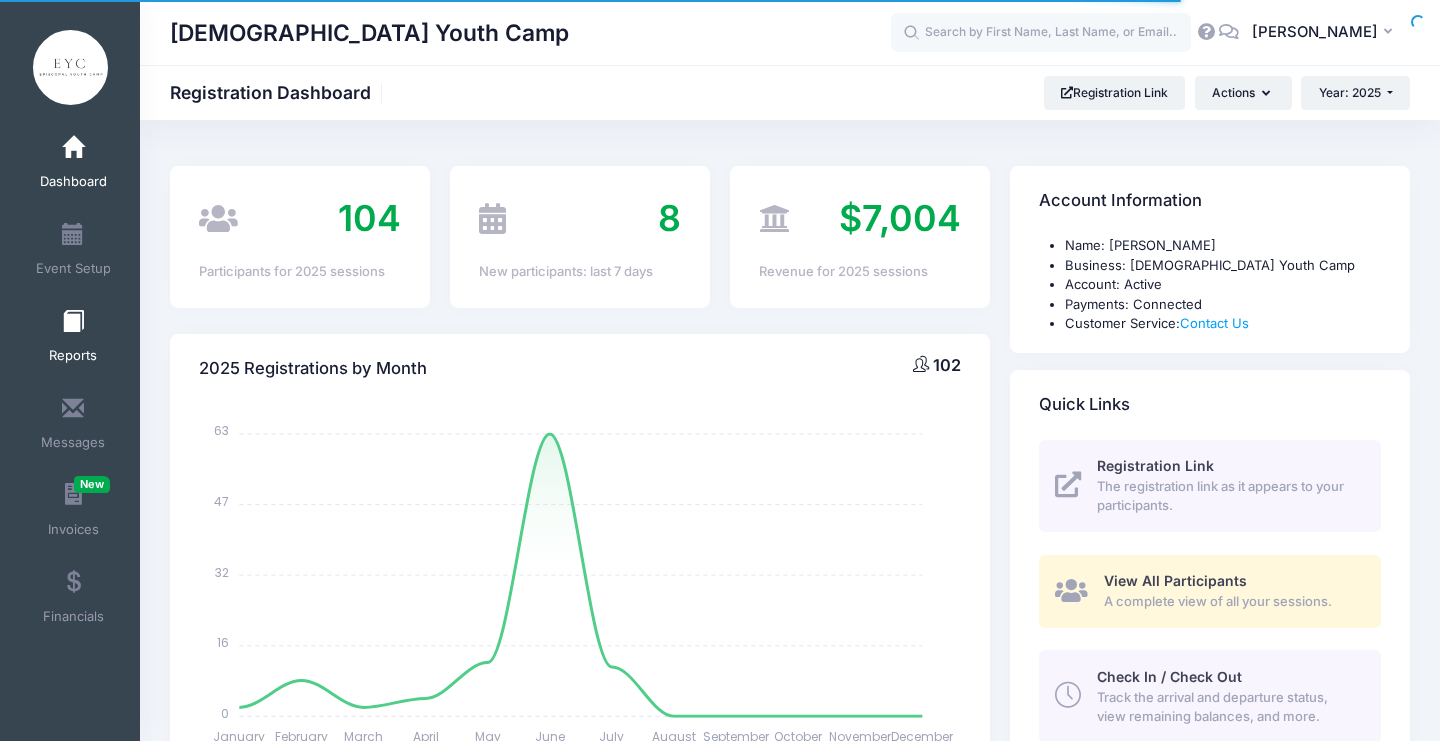 click on "Reports" at bounding box center [73, 339] 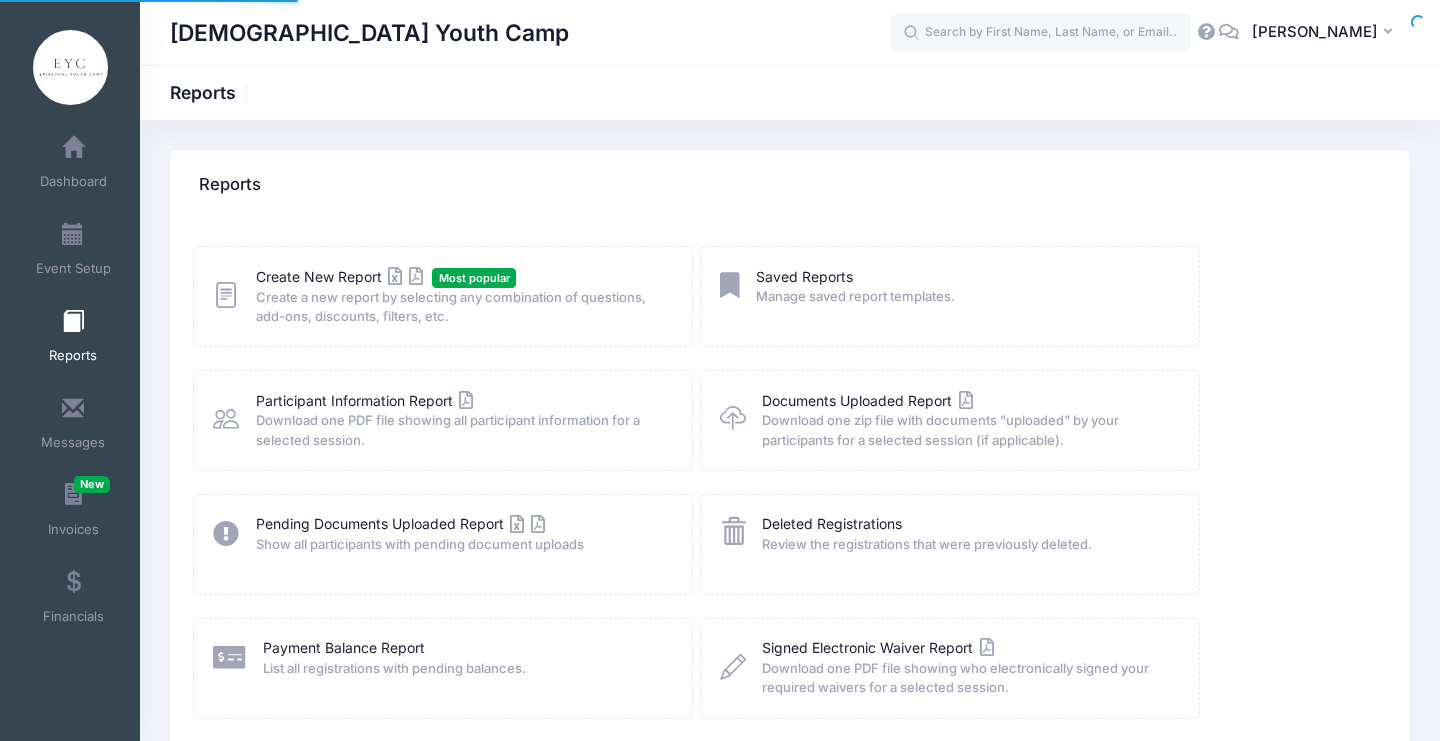 scroll, scrollTop: 0, scrollLeft: 0, axis: both 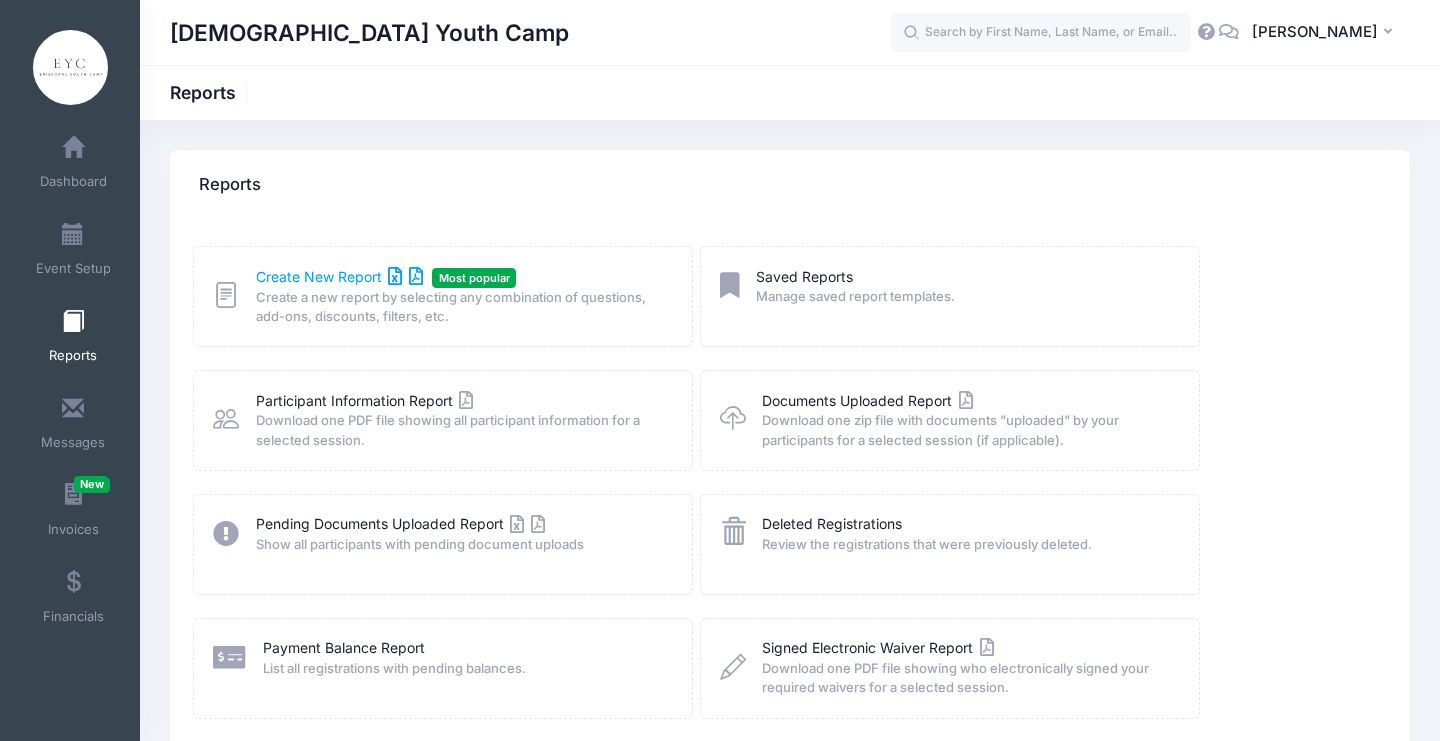 click on "Create New Report" at bounding box center (339, 276) 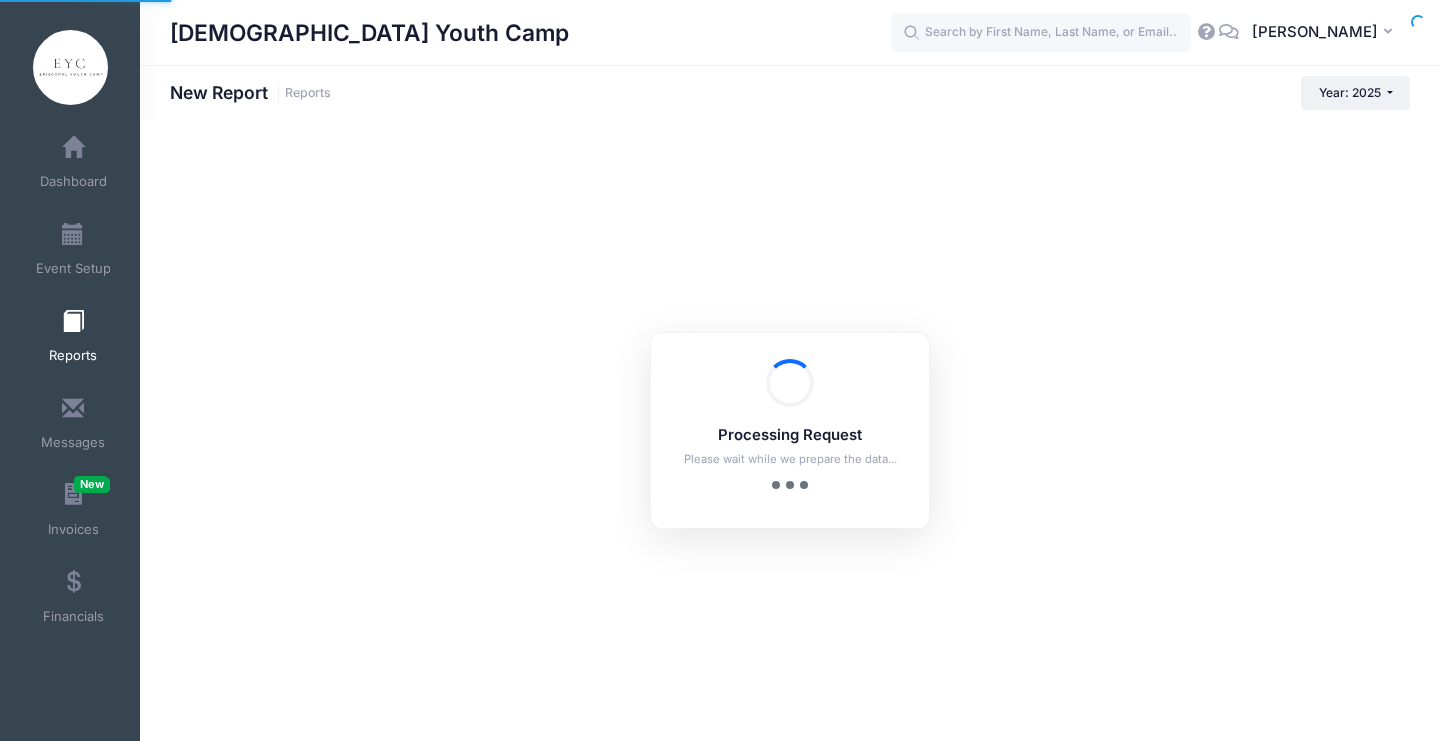 scroll, scrollTop: 0, scrollLeft: 0, axis: both 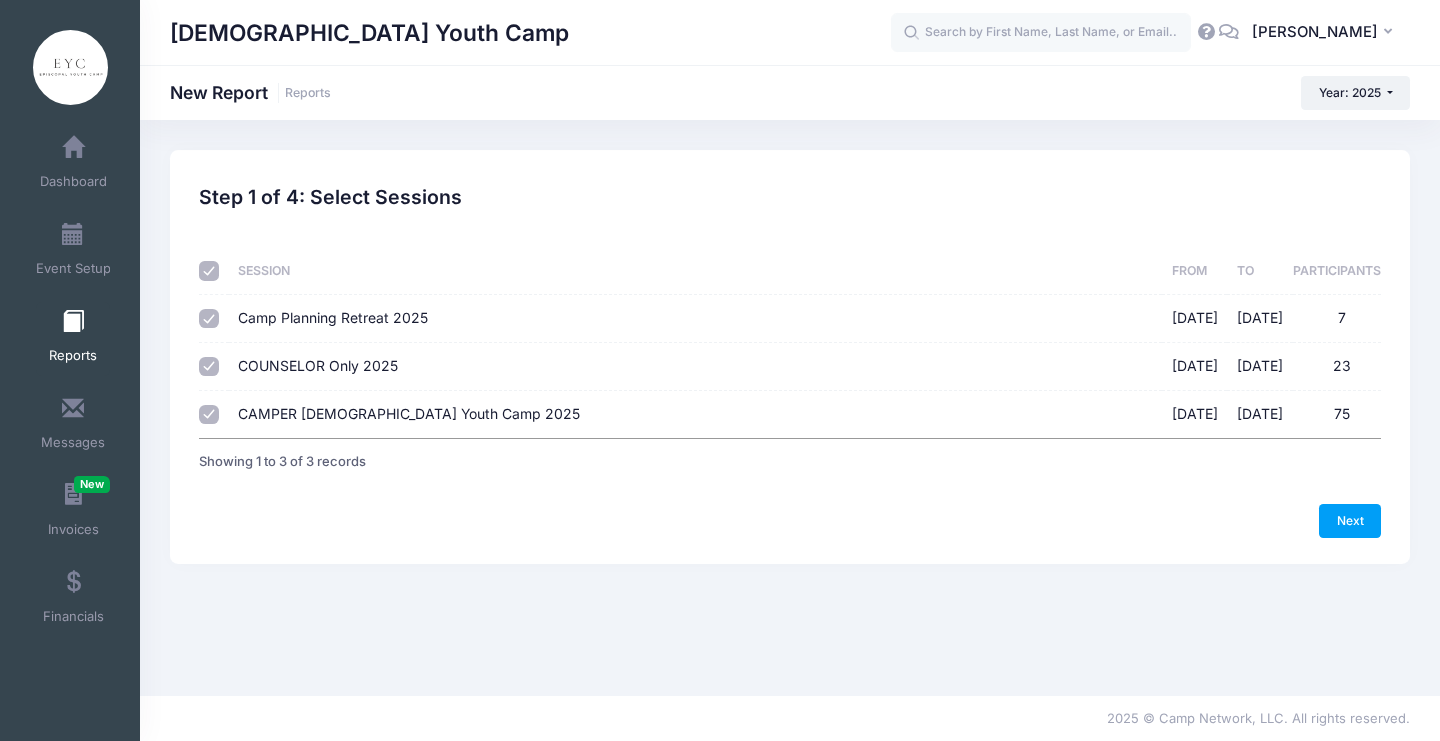 click on "Camp Planning Retreat 2025" at bounding box center (333, 317) 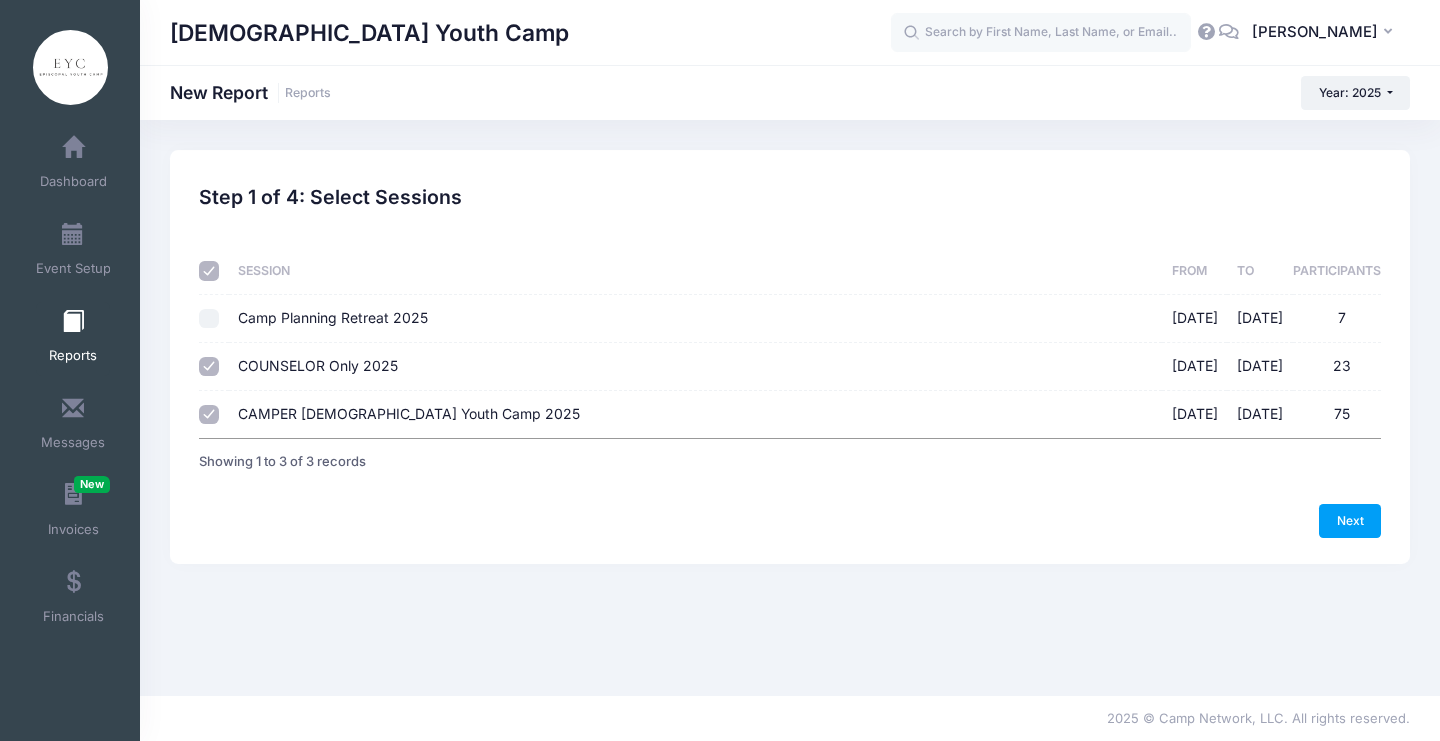 click on "COUNSELOR Only 2025" at bounding box center (318, 365) 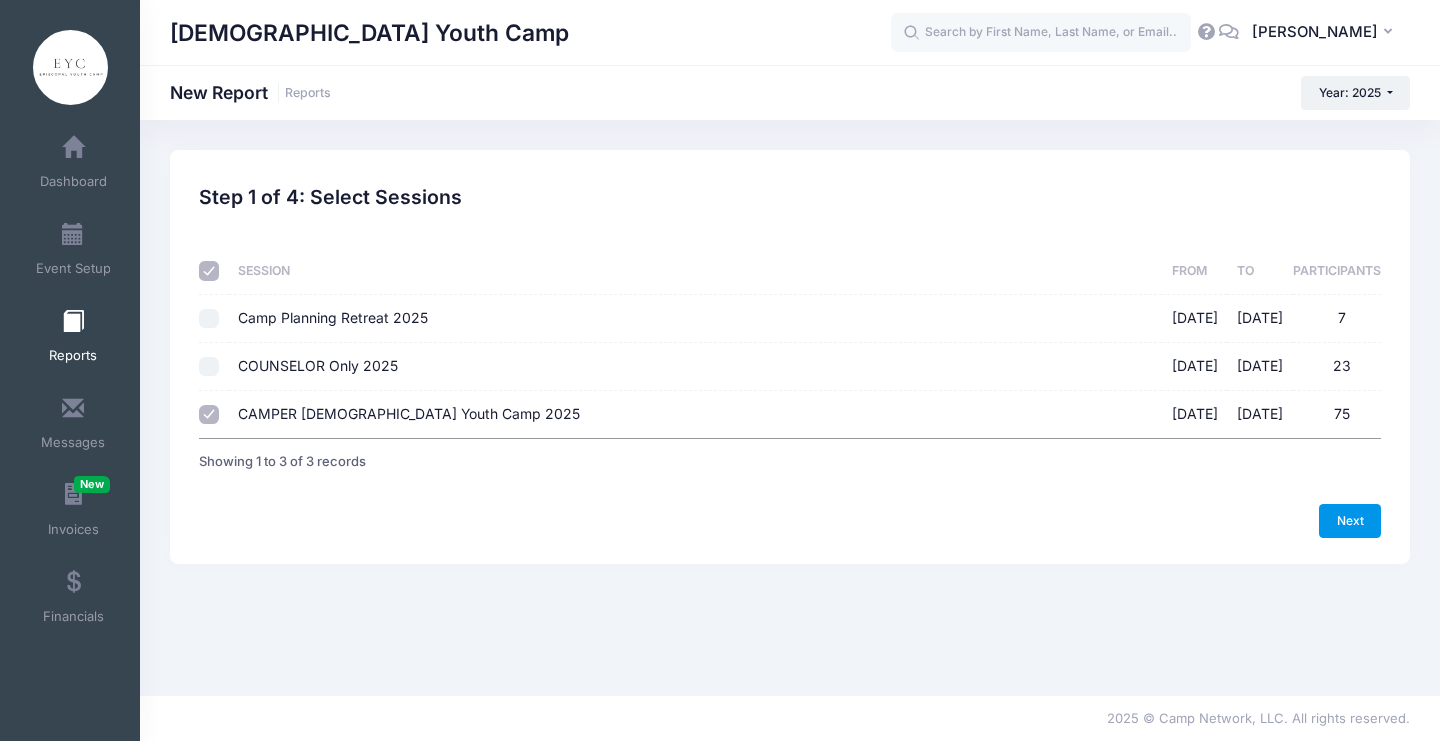 click on "Next" at bounding box center [1350, 521] 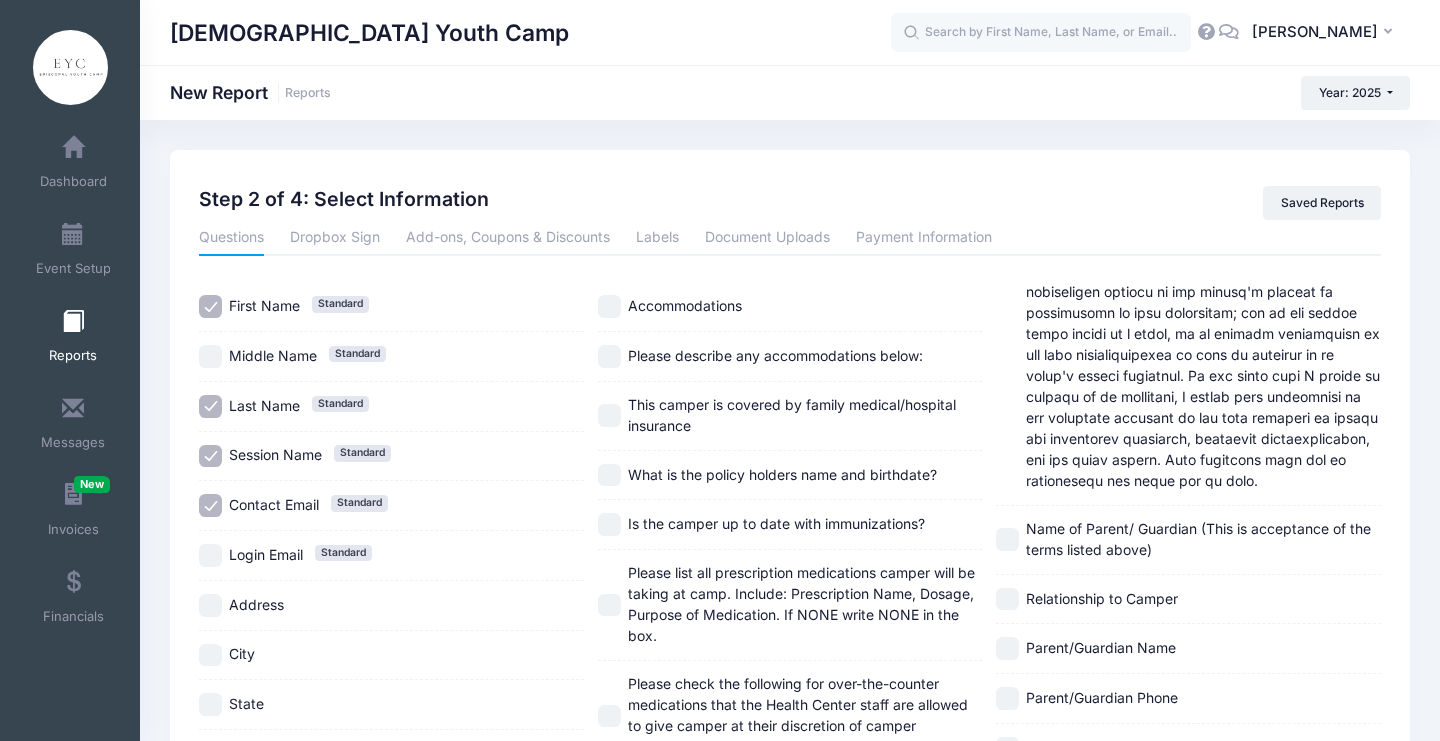 click on "Session Name" at bounding box center (275, 454) 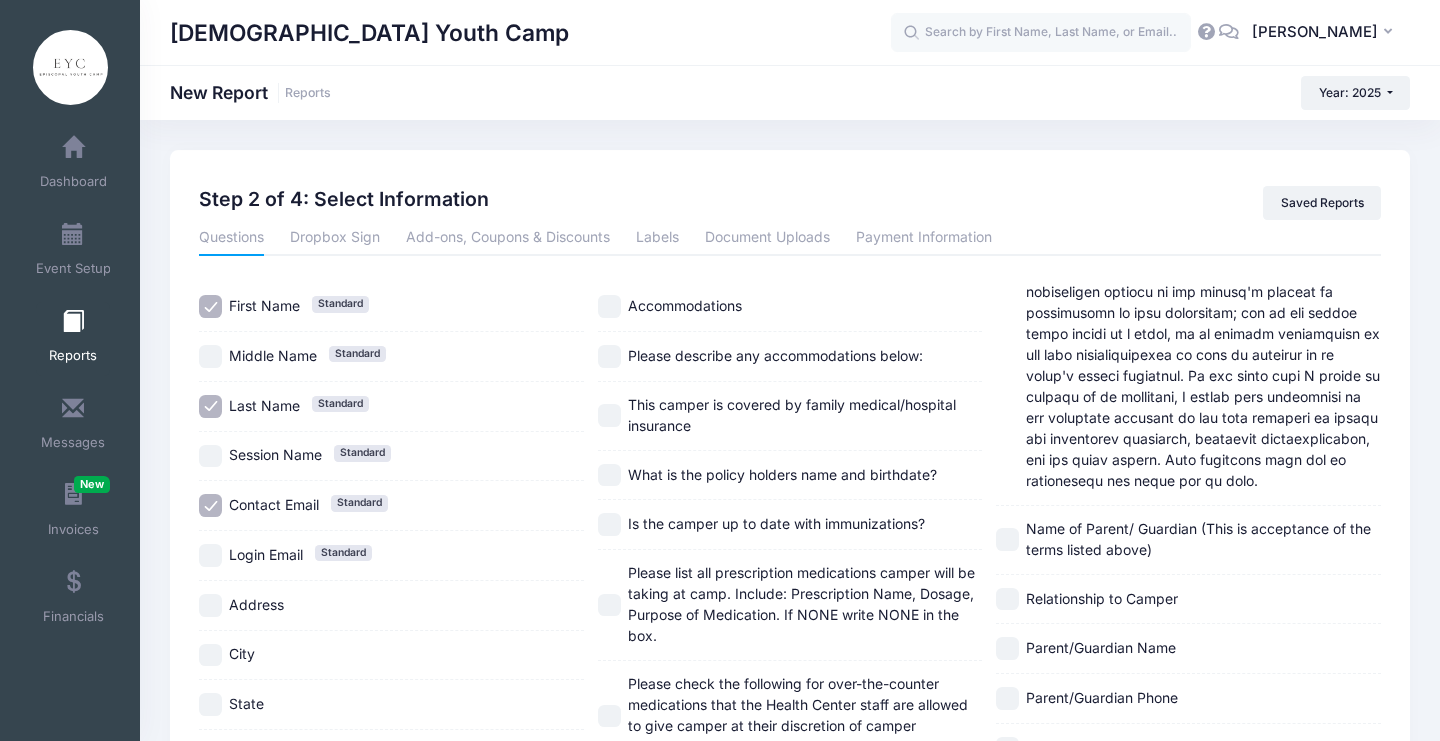 click on "Contact Email" at bounding box center [274, 504] 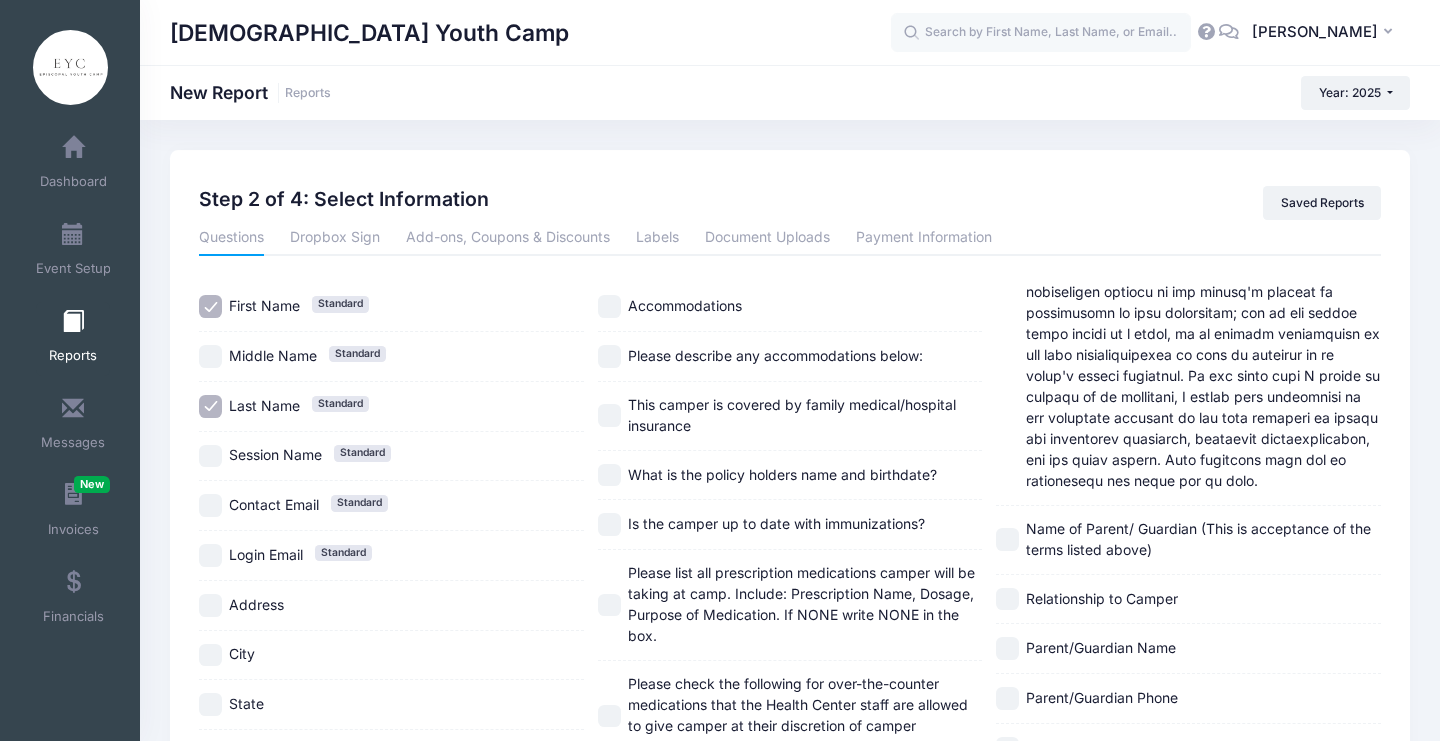 click on "Contact Email" at bounding box center (274, 504) 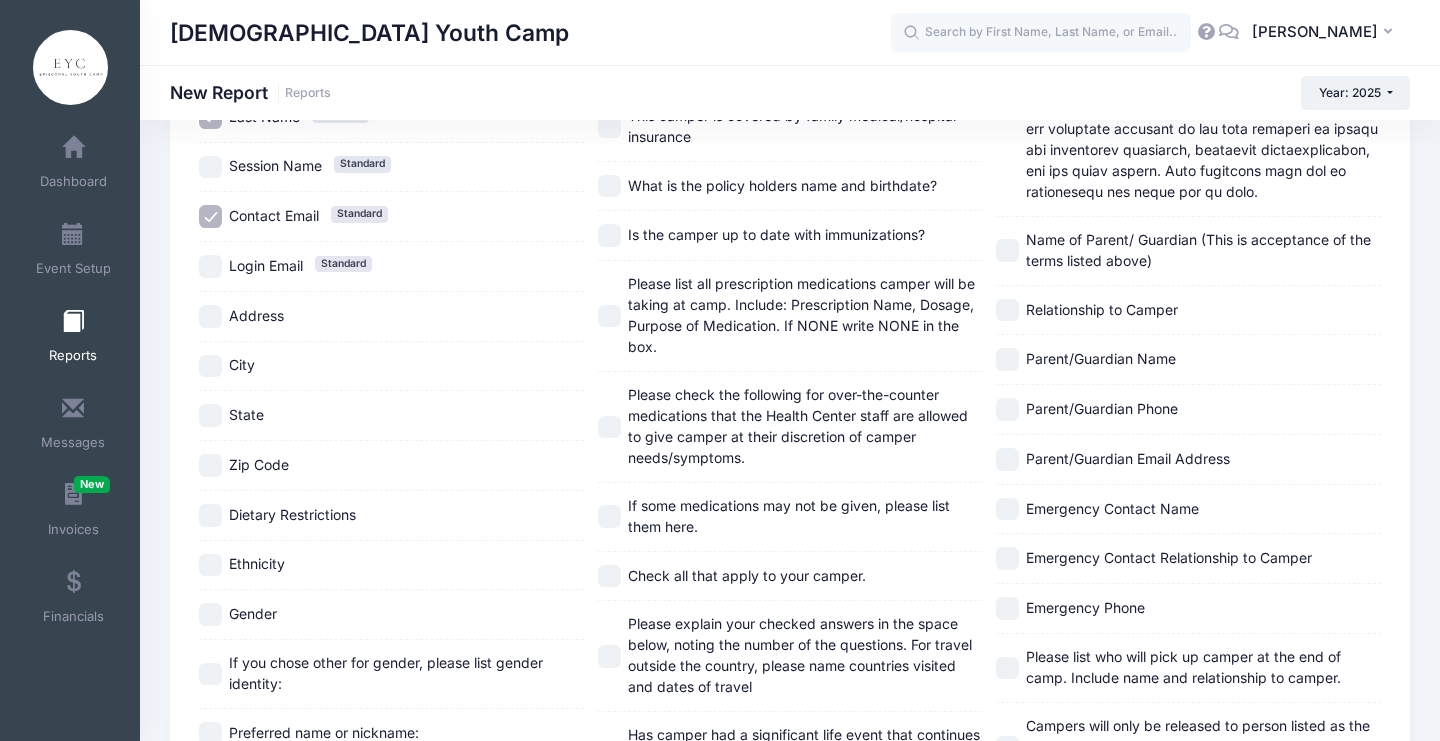 scroll, scrollTop: 338, scrollLeft: 0, axis: vertical 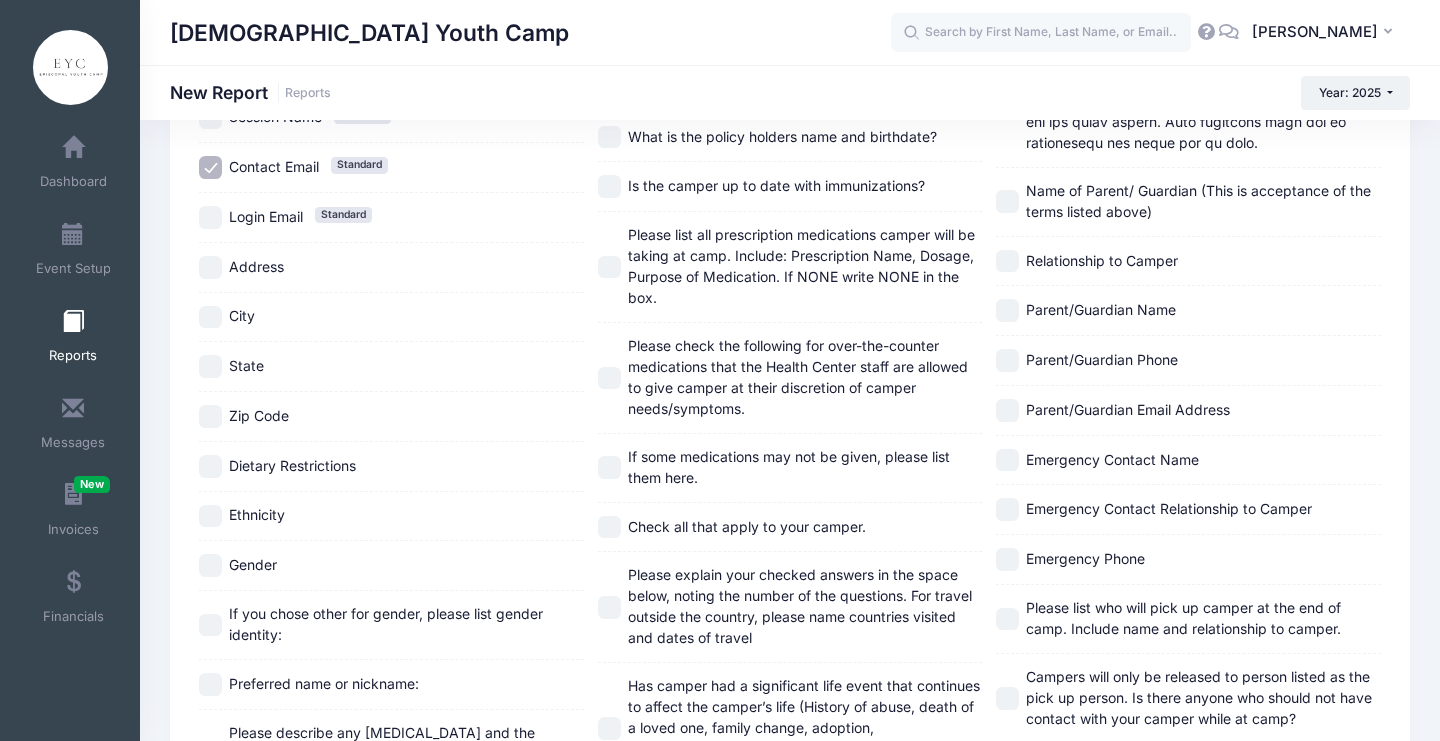 click on "Gender" at bounding box center (253, 564) 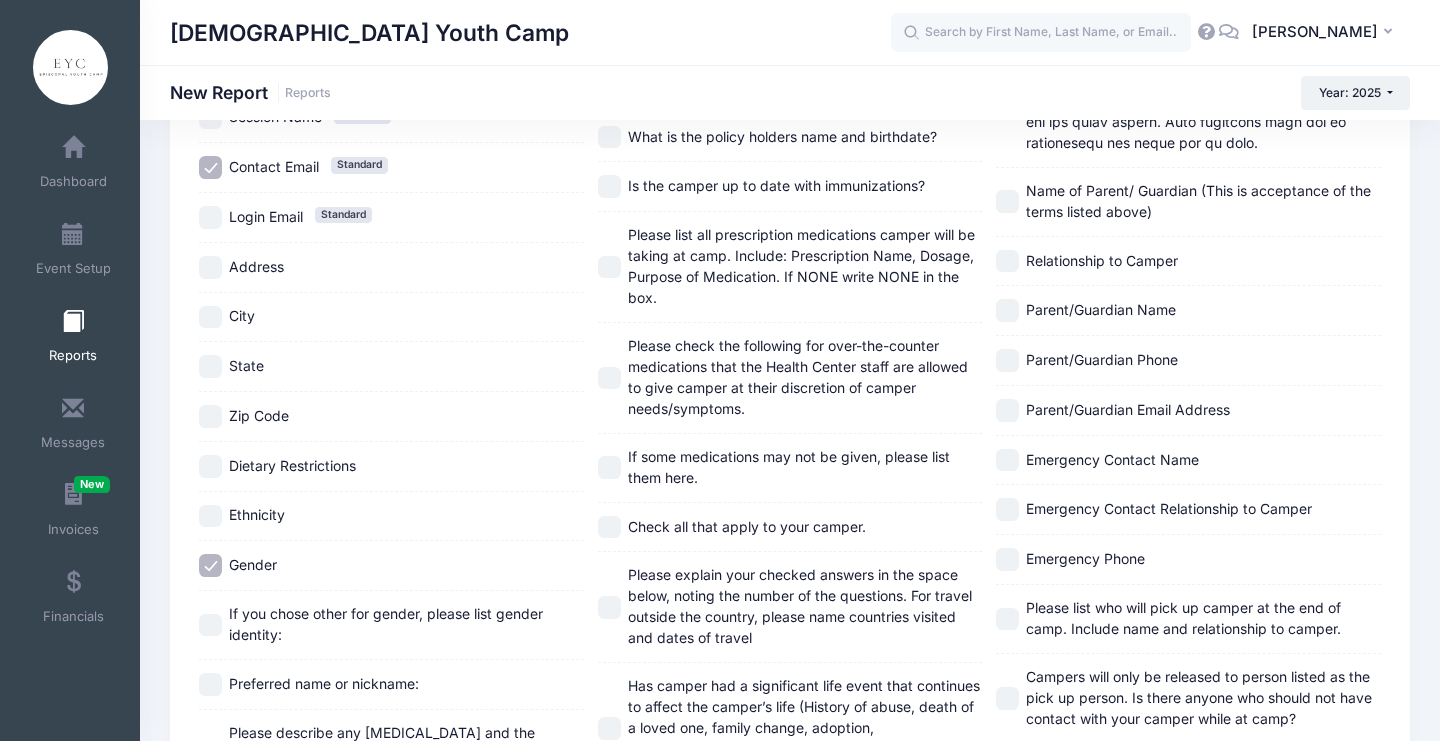 click on "Dietary Restrictions" at bounding box center [292, 465] 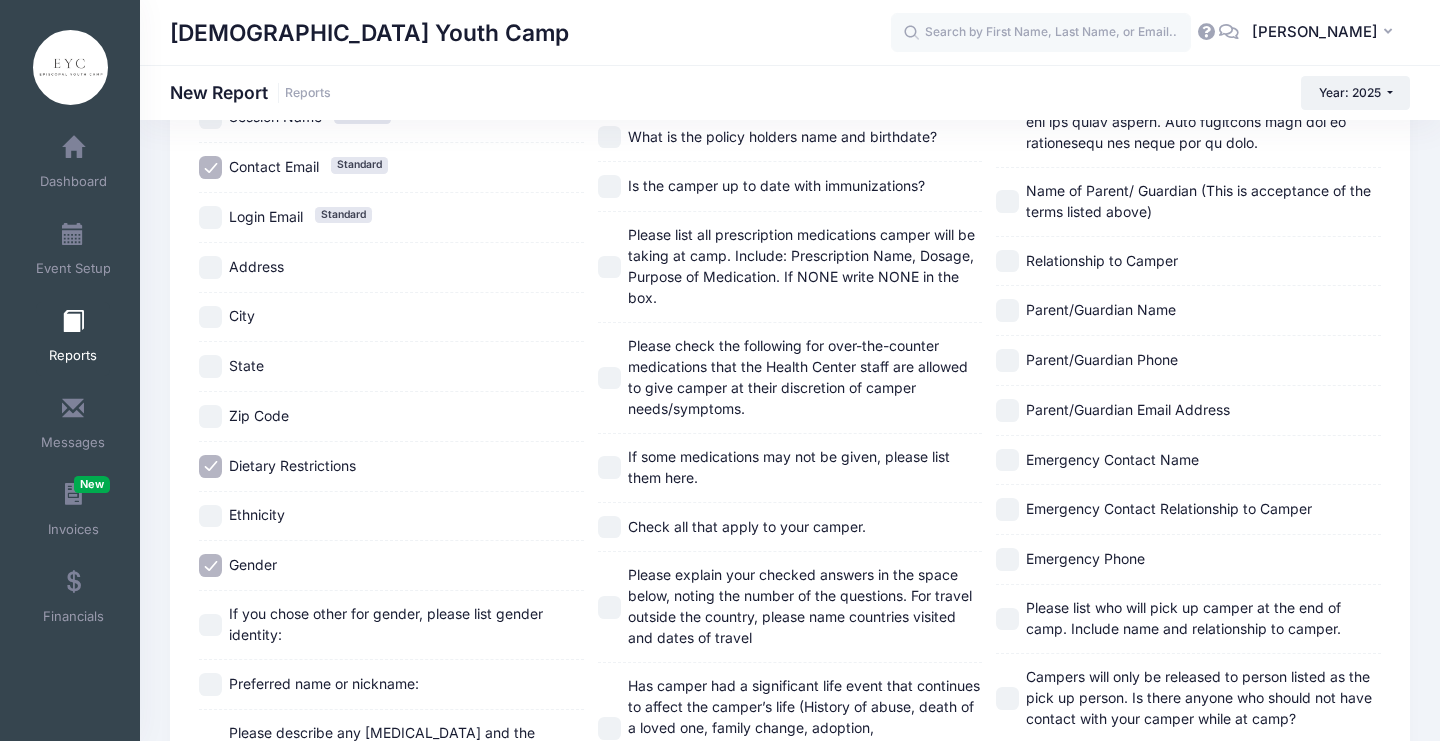 click on "Ethnicity" at bounding box center (257, 514) 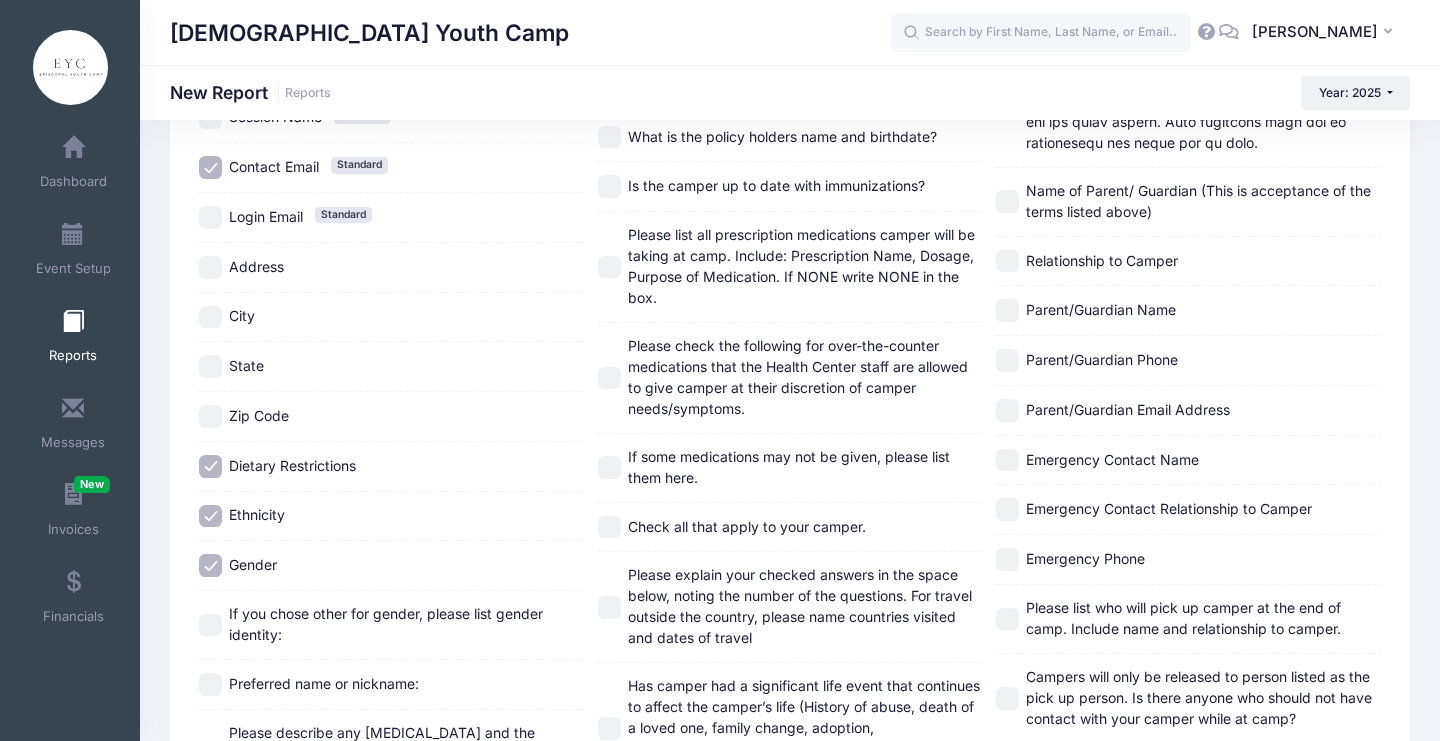 click on "Ethnicity" at bounding box center (257, 514) 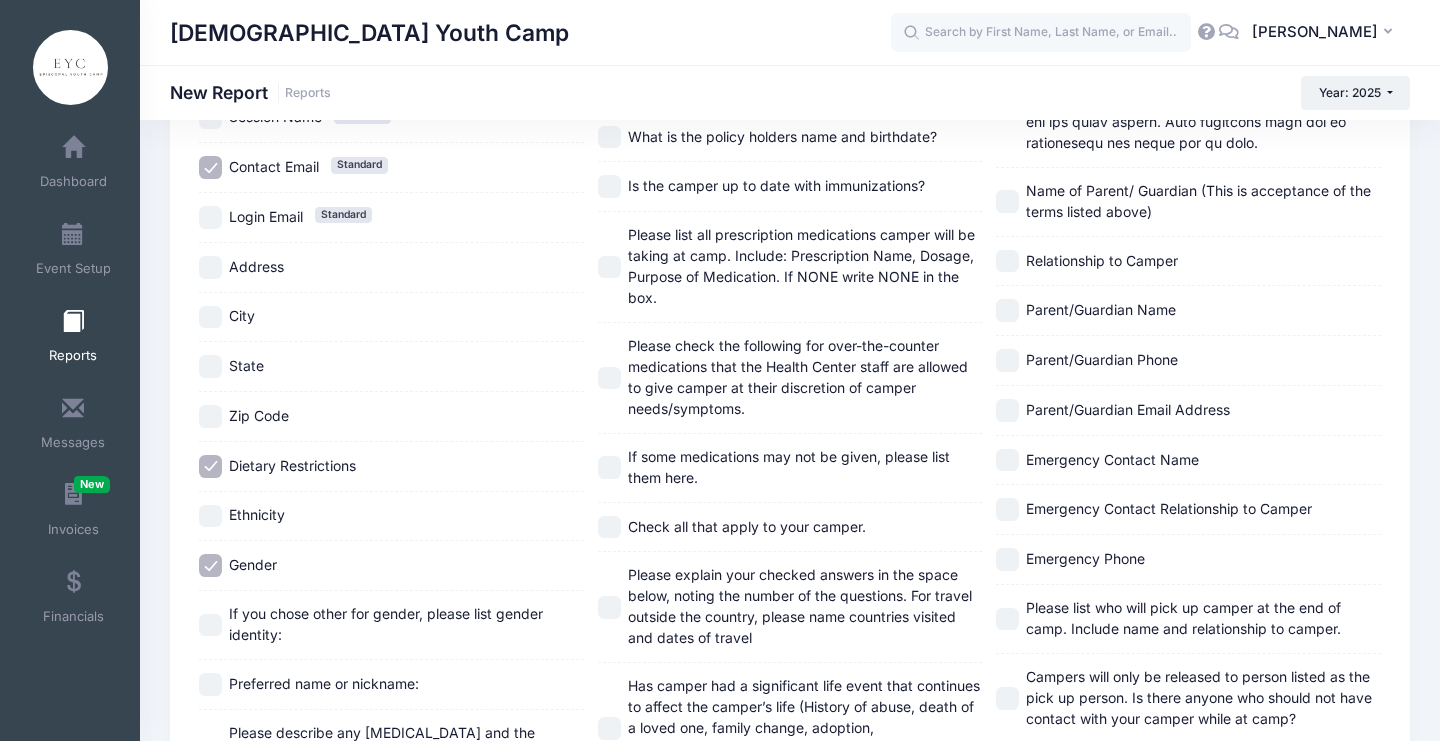 click on "Ethnicity" at bounding box center (391, 517) 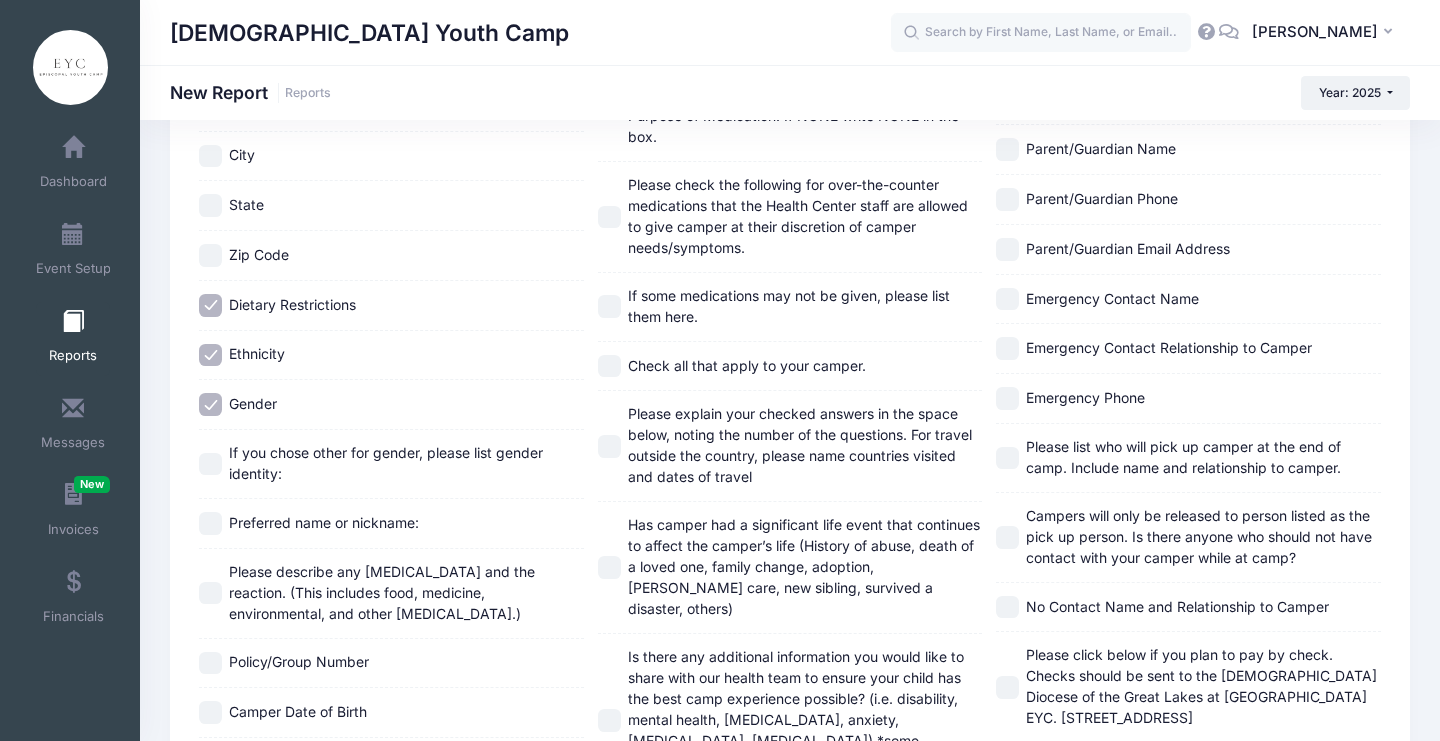 scroll, scrollTop: 503, scrollLeft: 0, axis: vertical 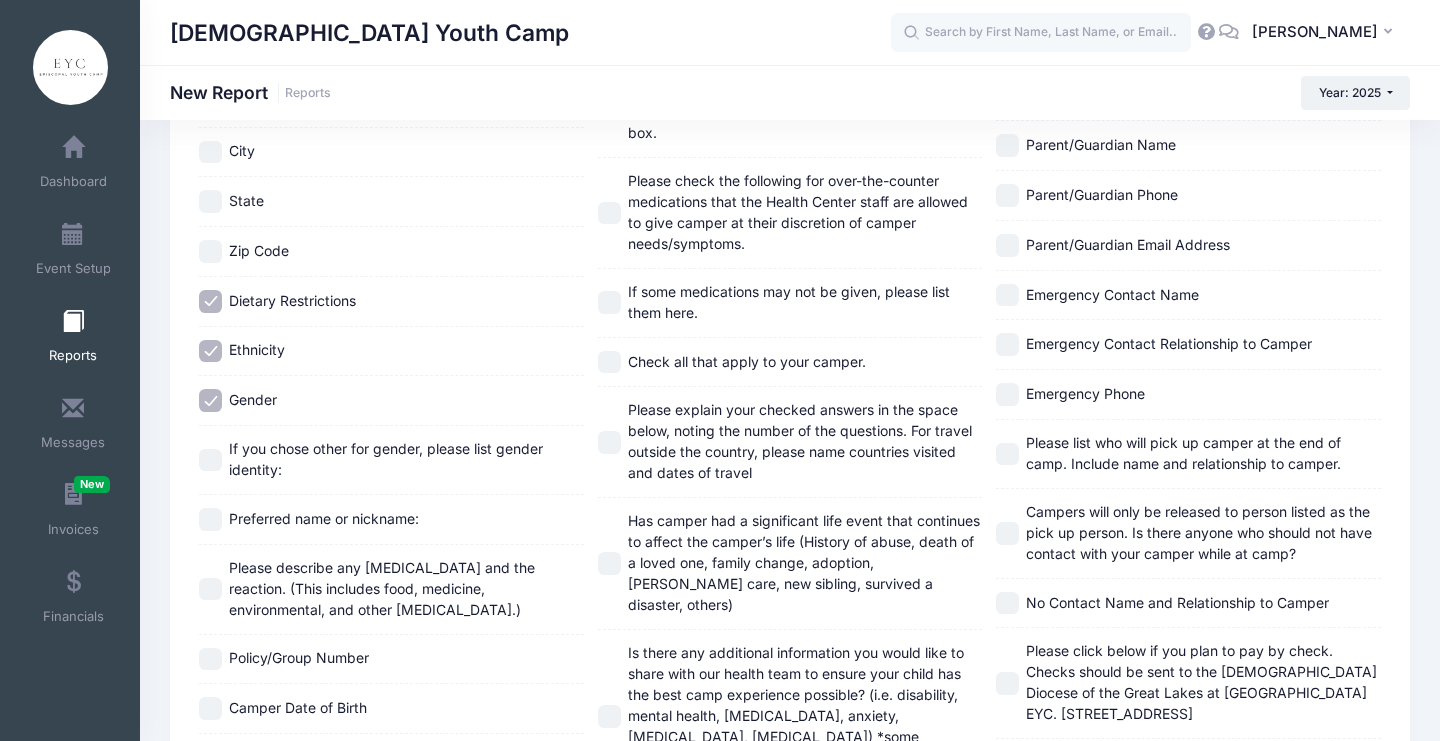 click on "If you chose other for gender, please list gender identity:" at bounding box center (386, 459) 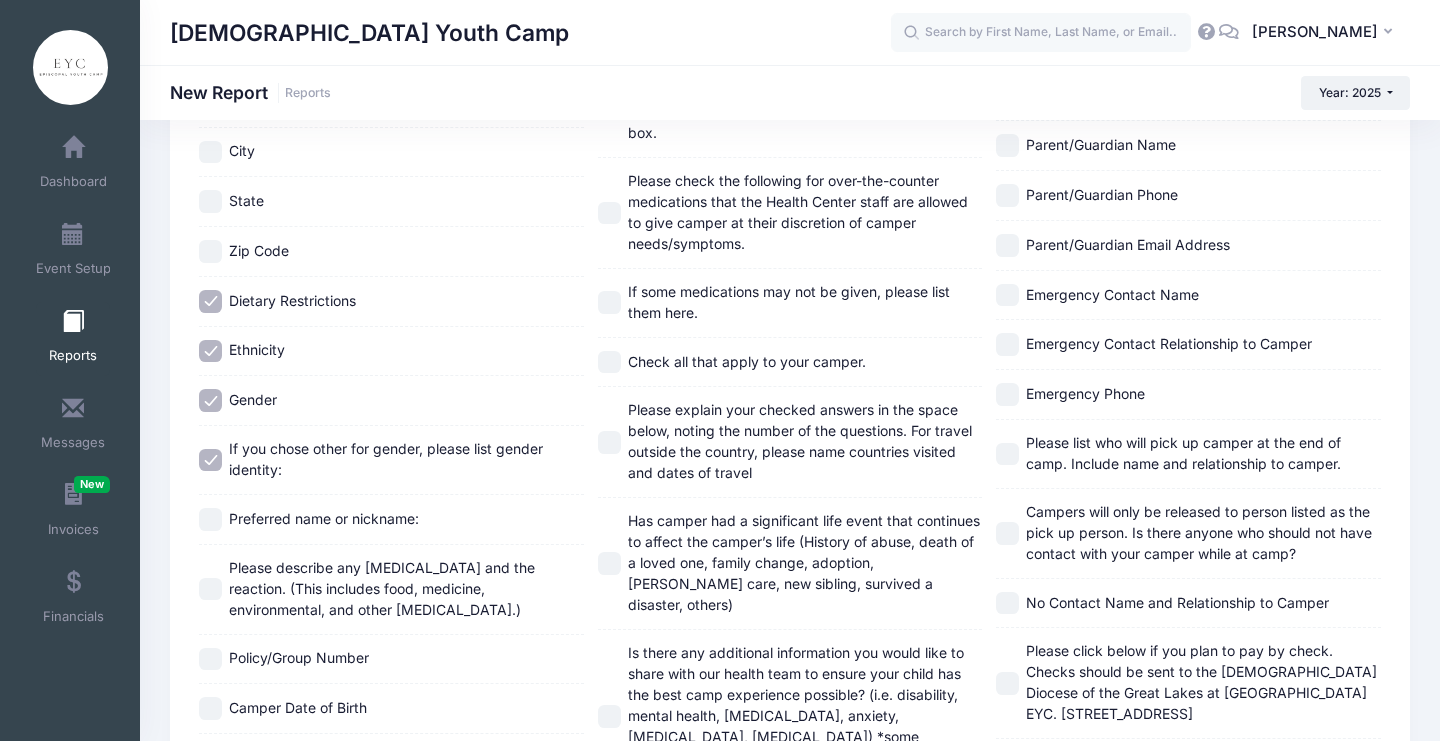 click on "Preferred name or nickname:" at bounding box center (324, 518) 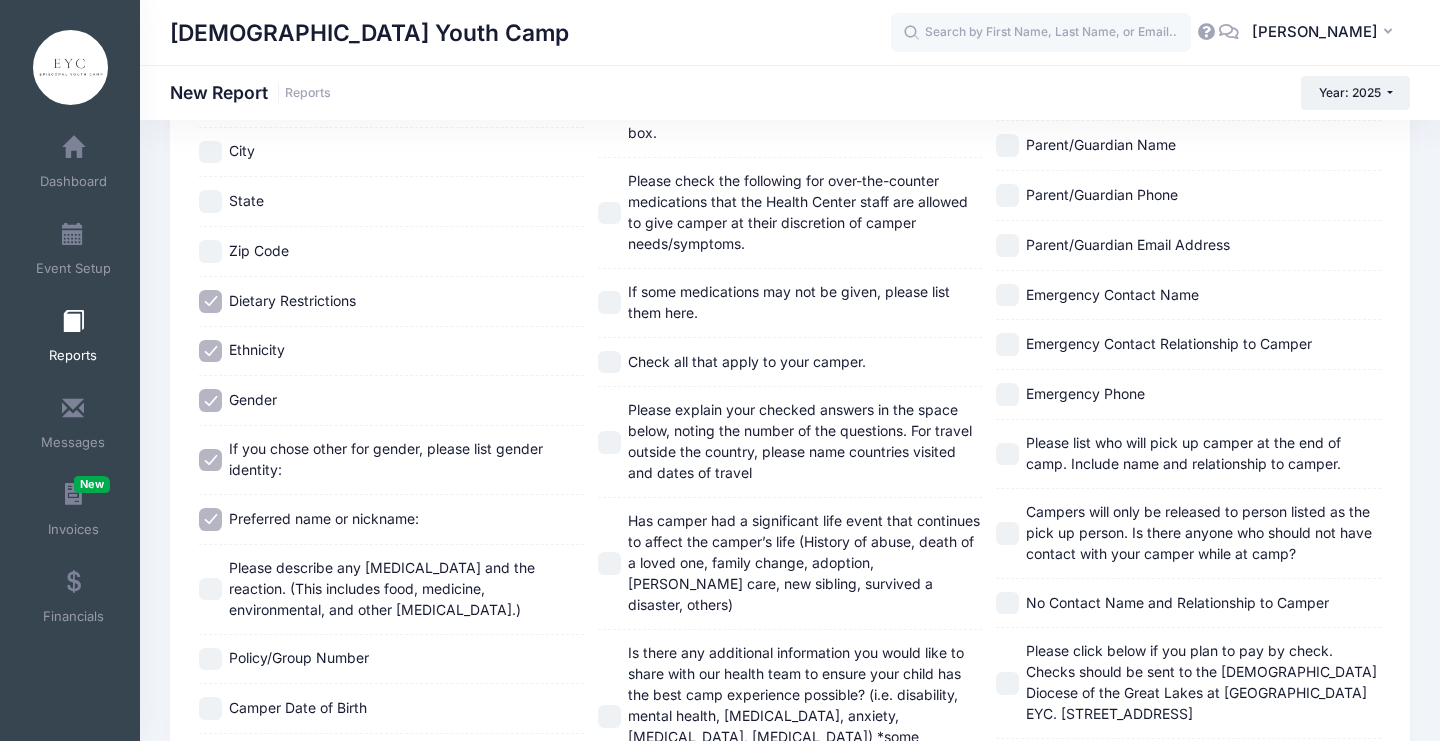 click on "Please describe any allergies and the reaction. (This includes food, medicine, environmental, and other allergies.)" at bounding box center [382, 588] 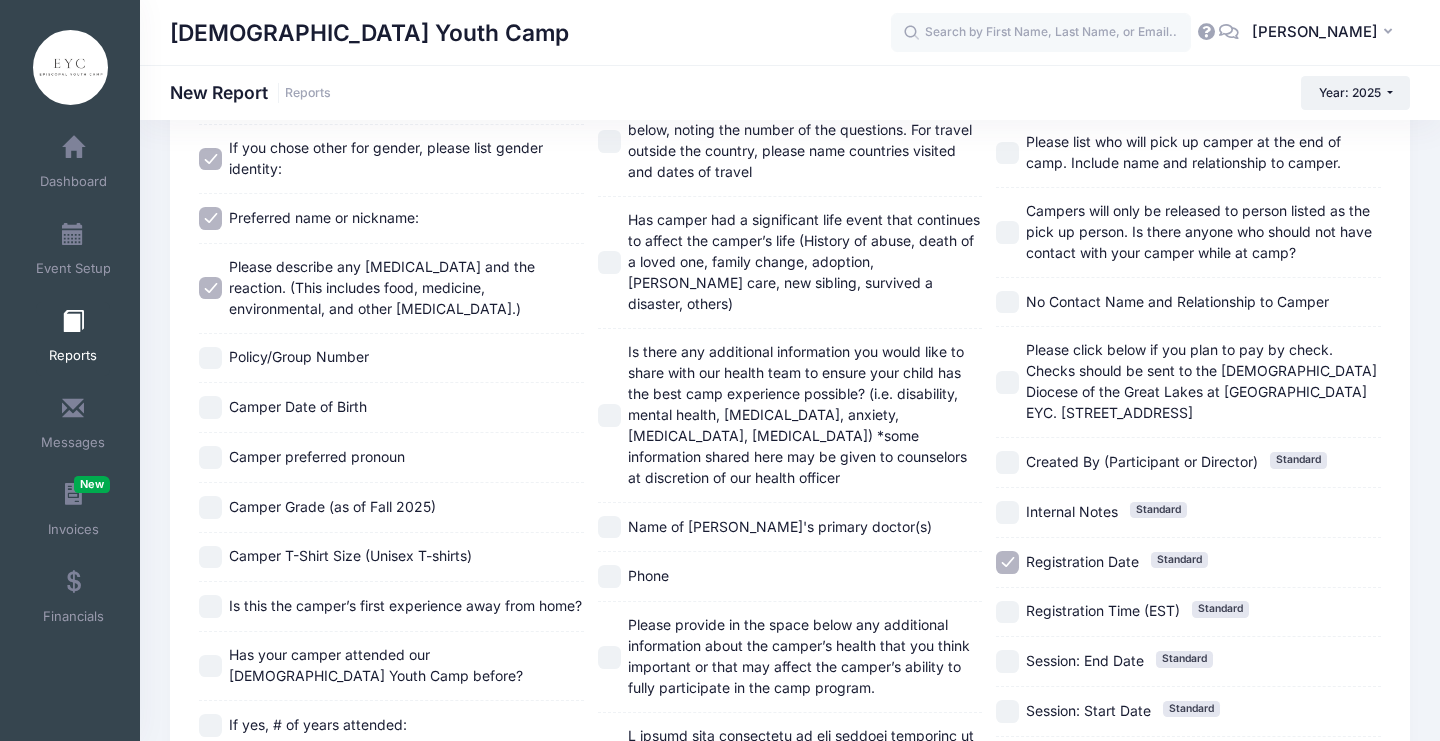 scroll, scrollTop: 801, scrollLeft: 0, axis: vertical 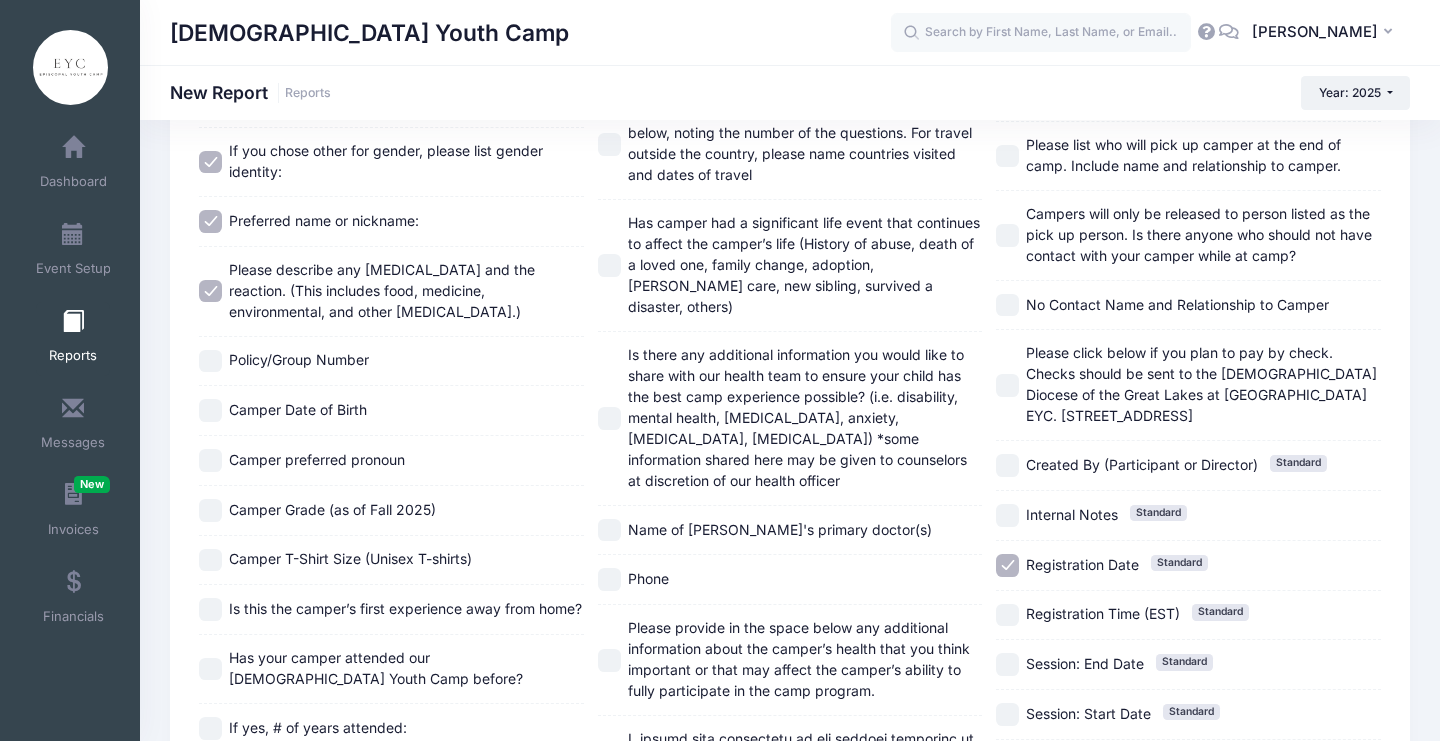 click on "Policy/Group Number" at bounding box center [391, 362] 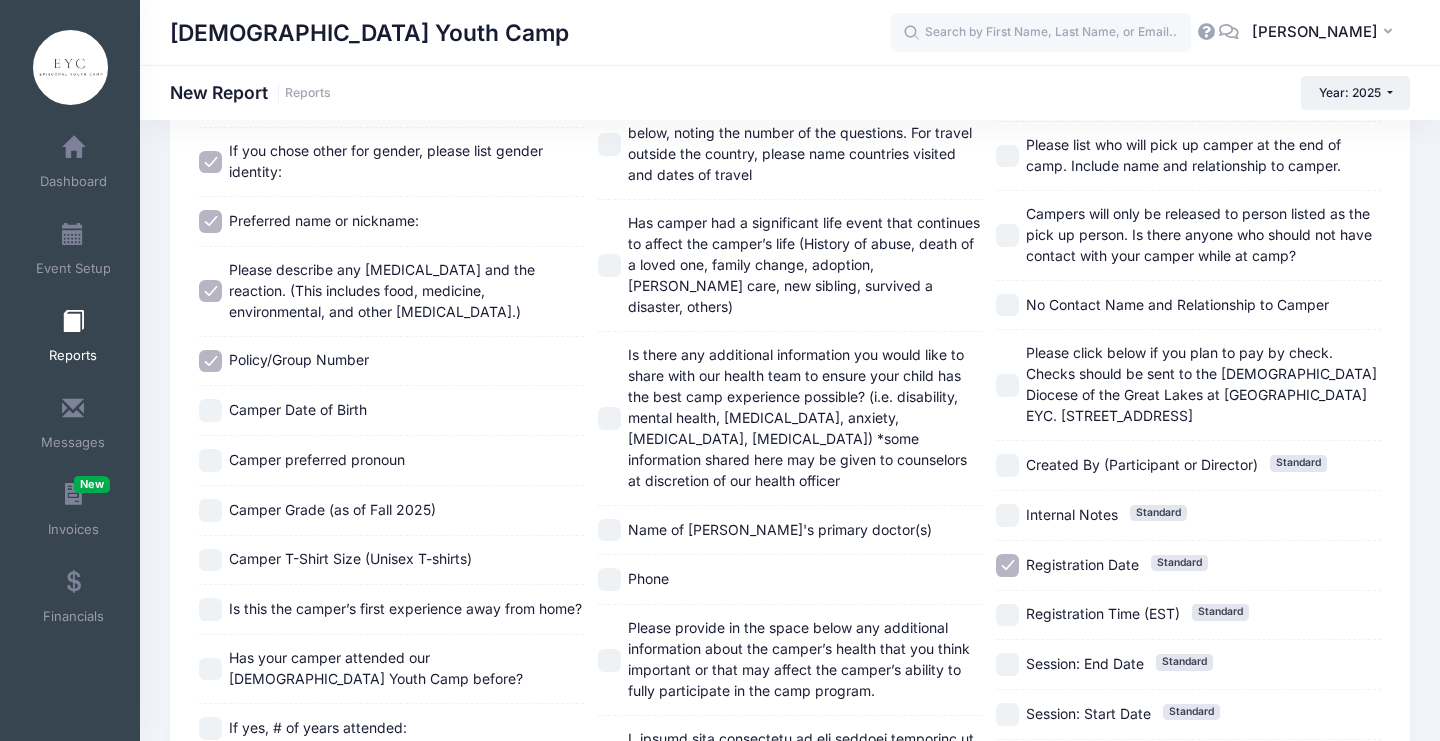 click on "Policy/Group Number" at bounding box center (299, 359) 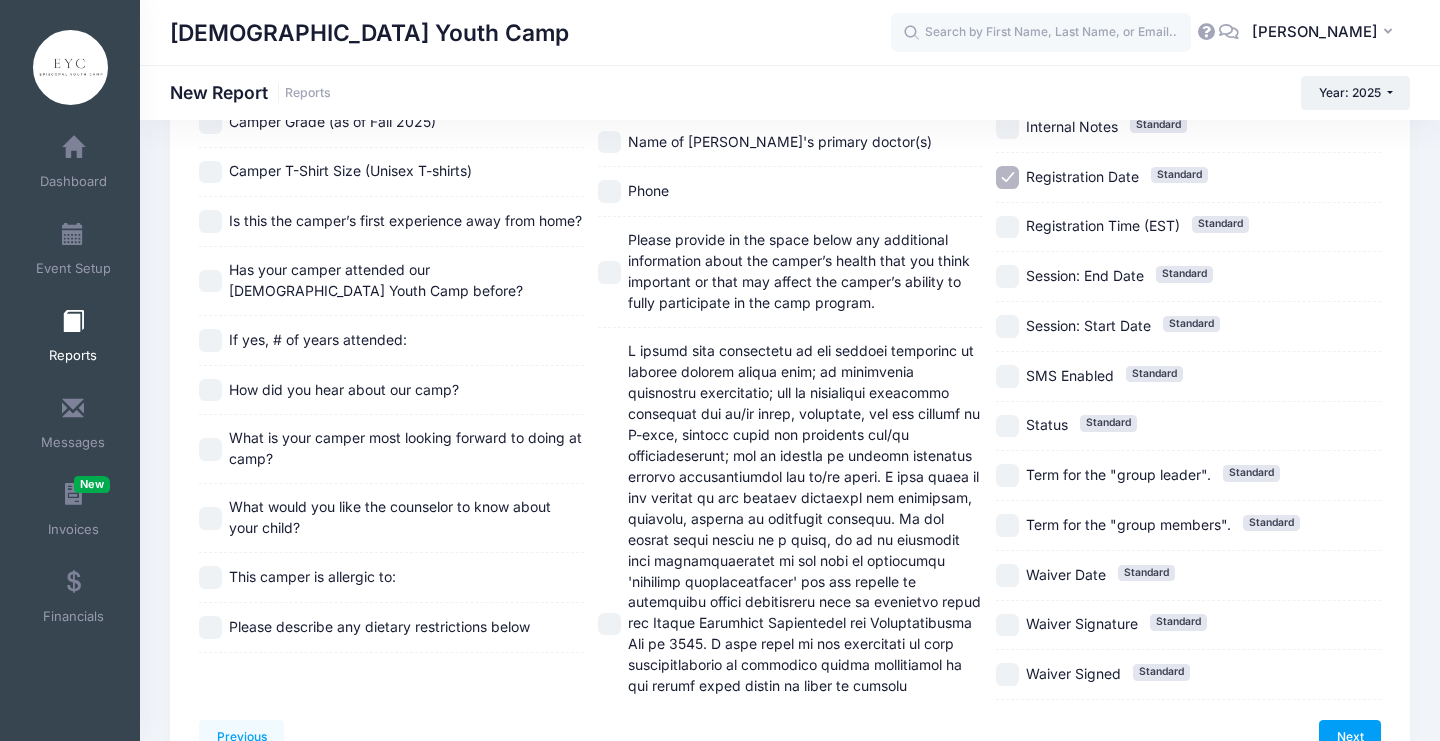 scroll, scrollTop: 1190, scrollLeft: 0, axis: vertical 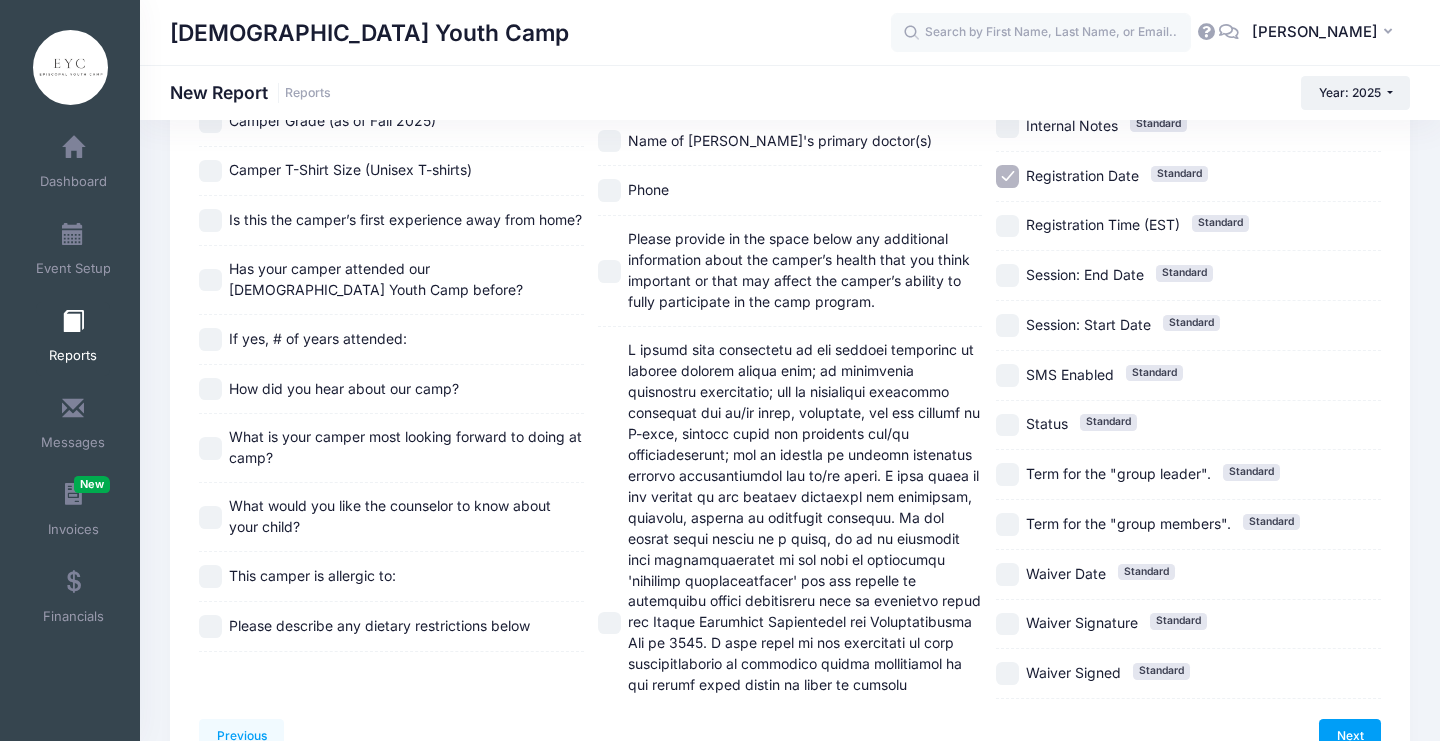 click on "This camper is allergic to:" at bounding box center (312, 575) 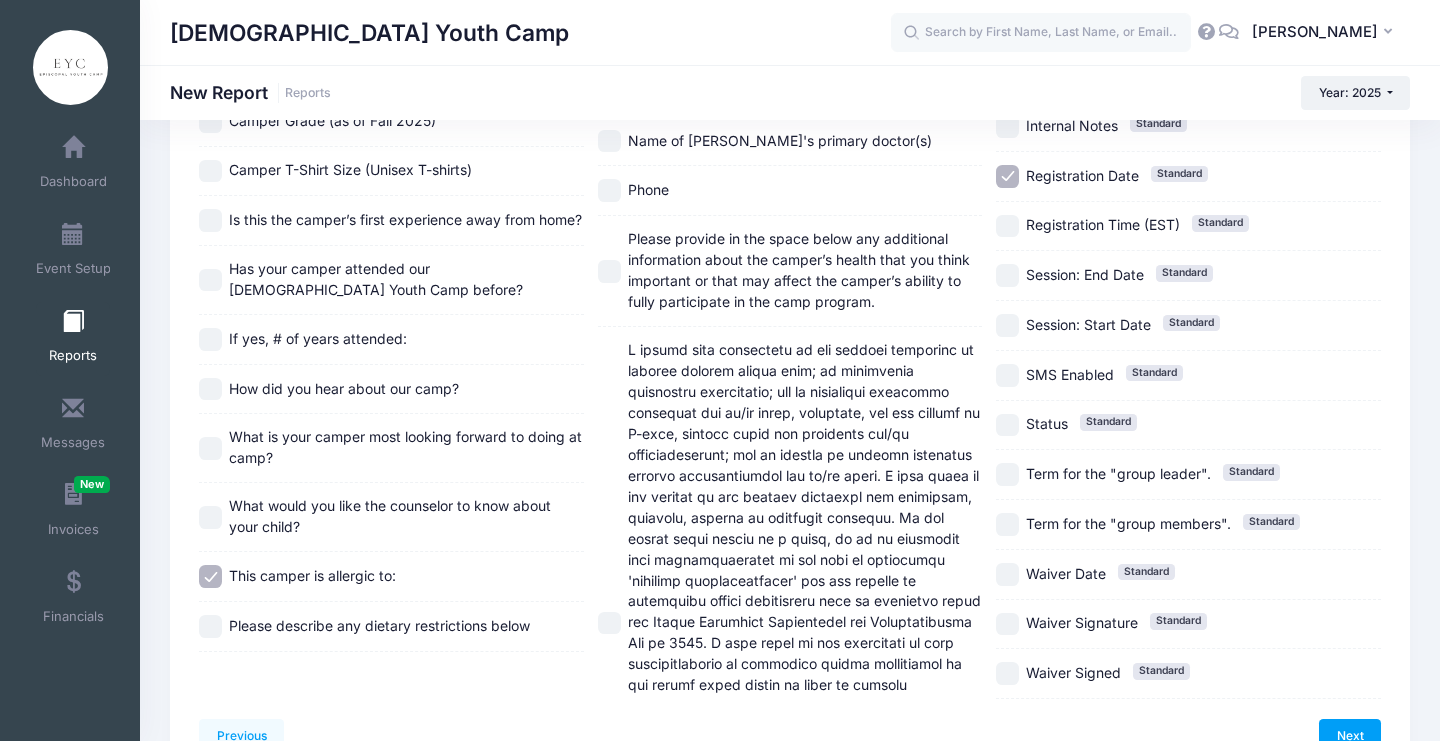 click on "Please describe any dietary restrictions below" at bounding box center (379, 625) 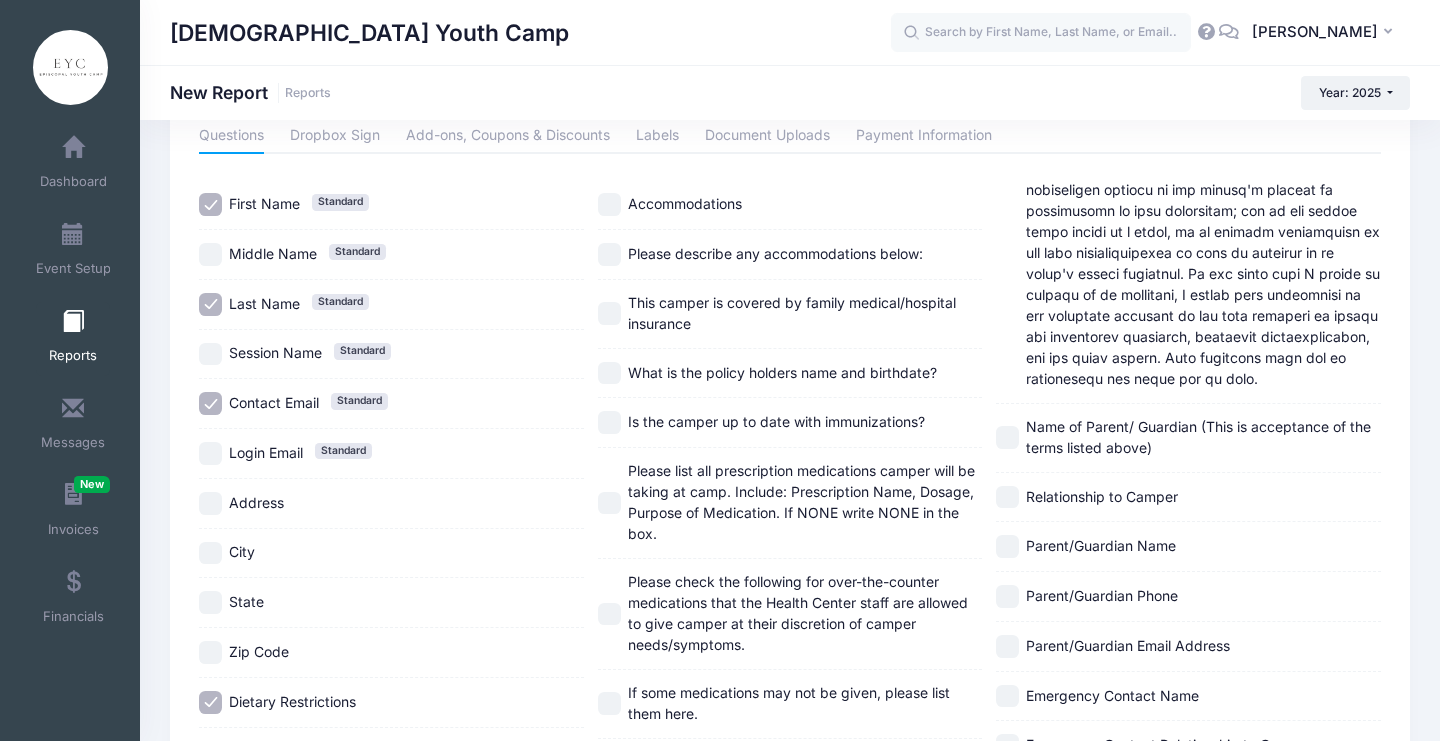scroll, scrollTop: 79, scrollLeft: 0, axis: vertical 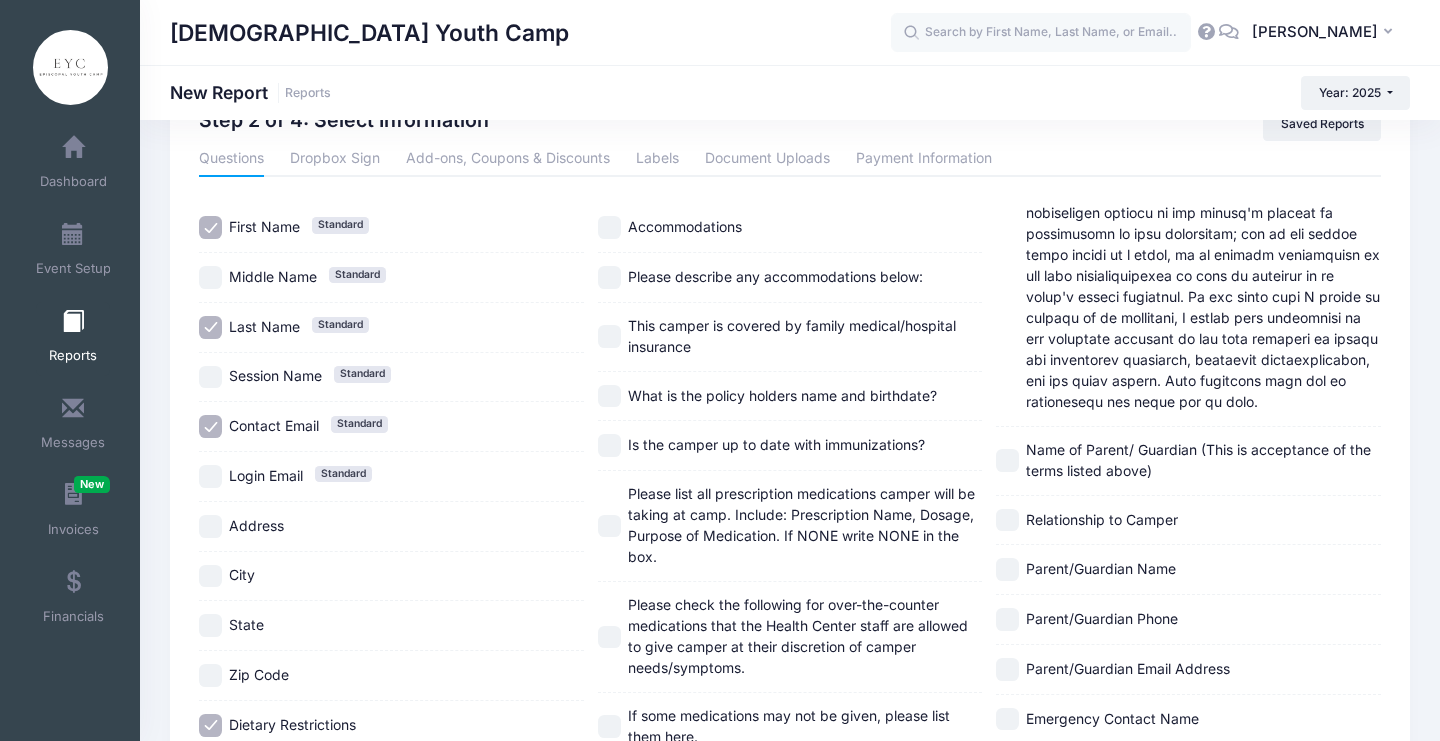 click on "Accommodations" at bounding box center [685, 226] 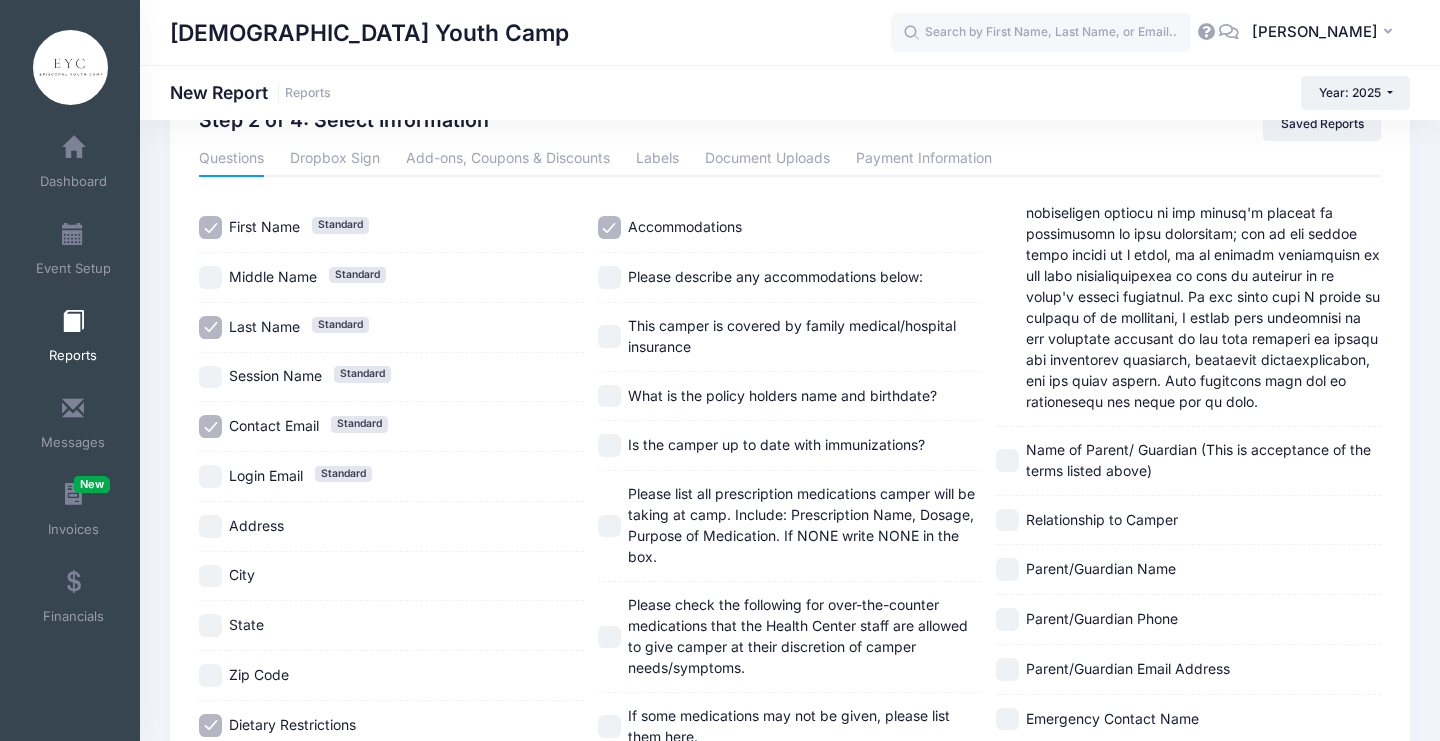 click on "Please describe any accommodations below:" at bounding box center [775, 277] 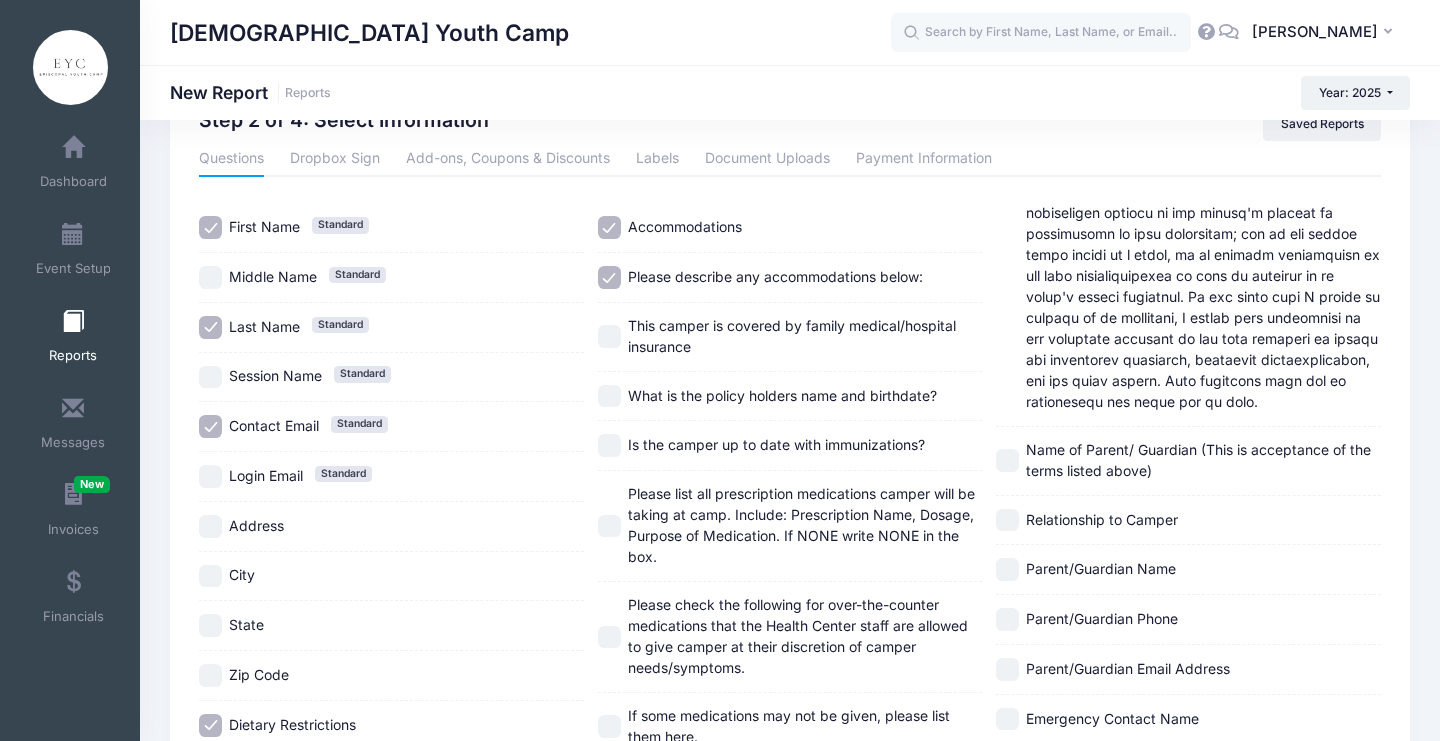 click on "This camper is covered by family medical/hospital insurance" at bounding box center [790, 337] 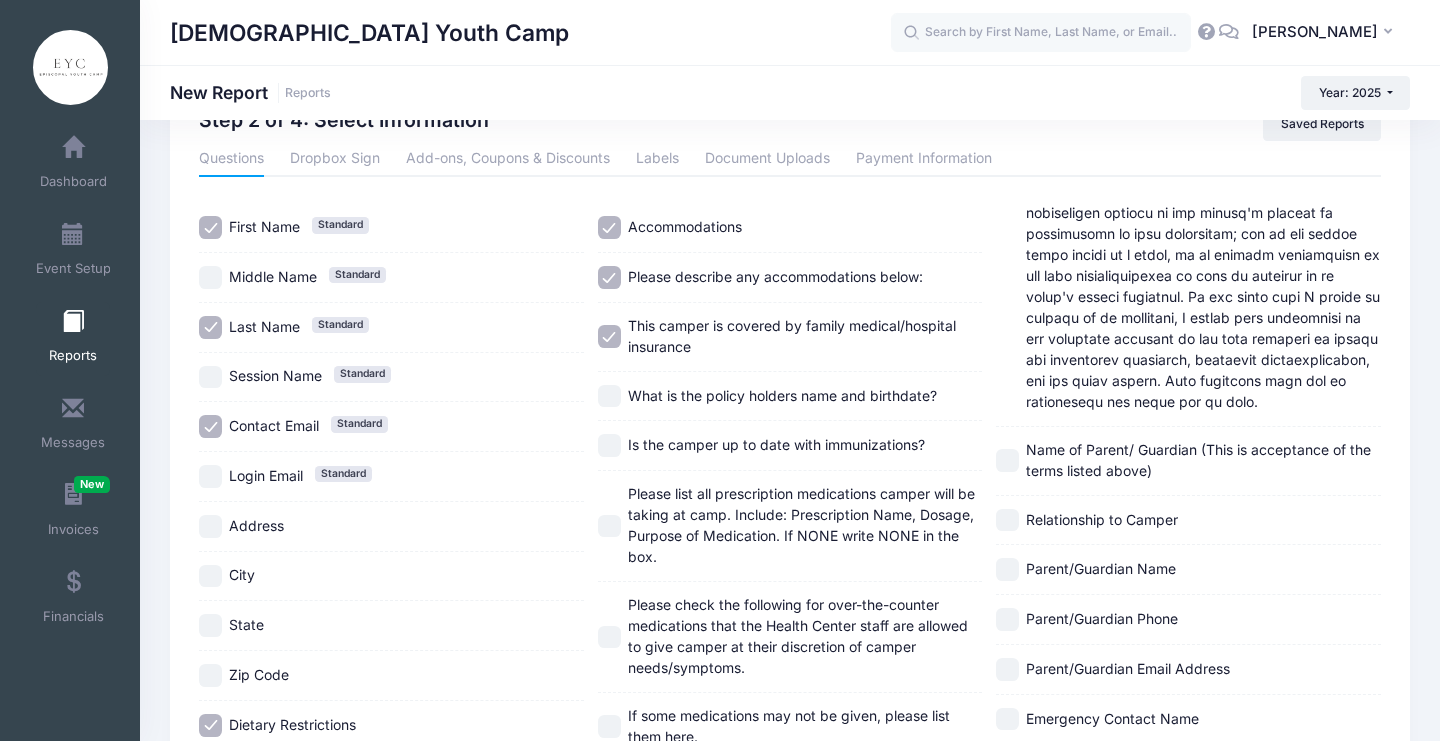 click on "What is the policy holders name and birthdate?" at bounding box center [790, 397] 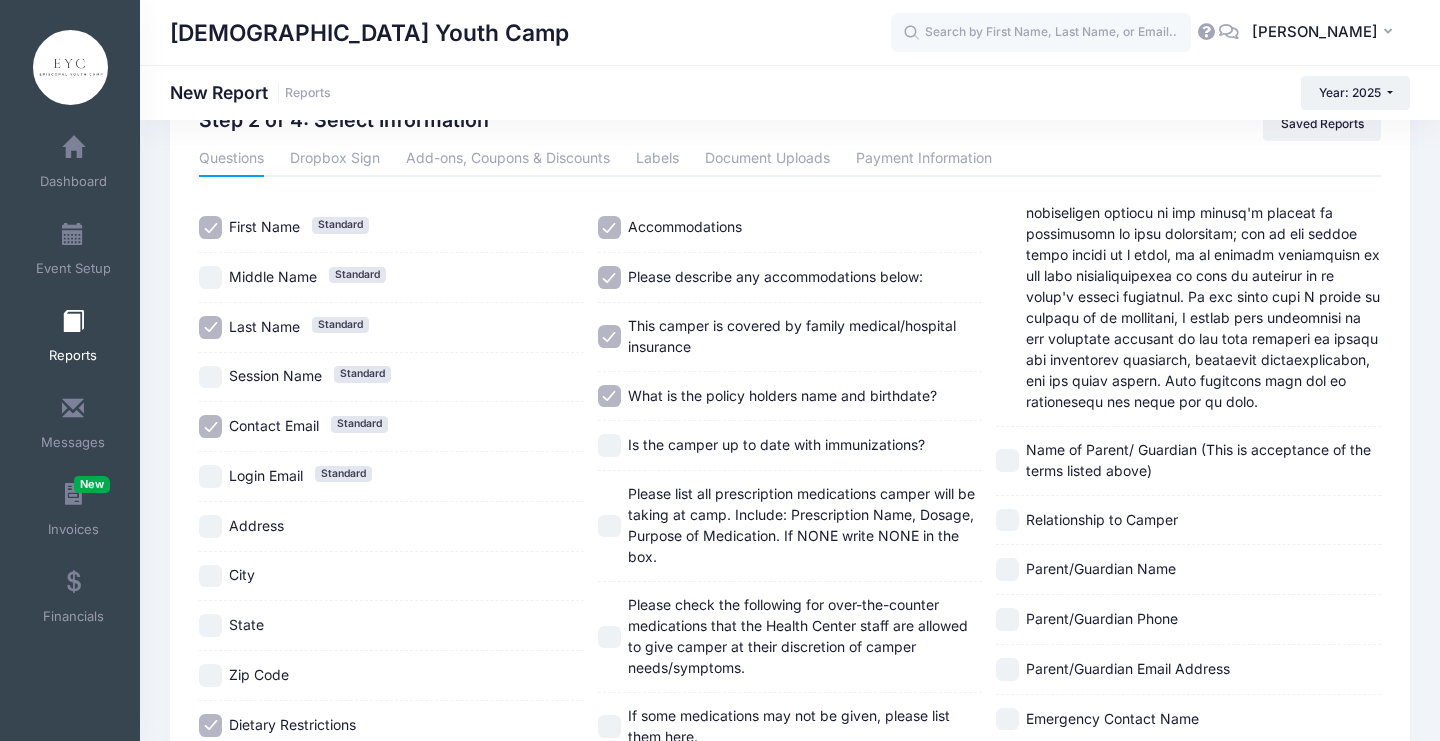 click on "Is the camper up to date with immunizations?" at bounding box center [776, 444] 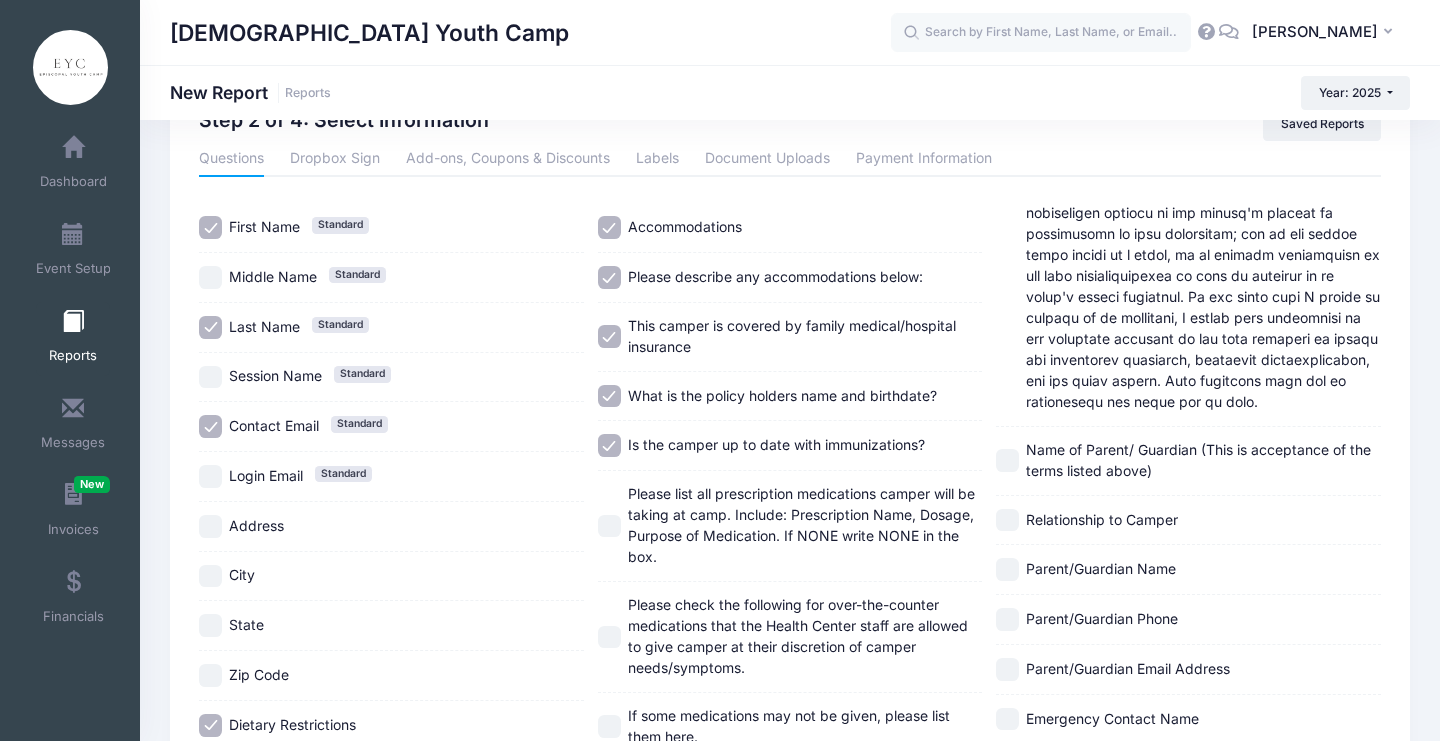 click on "Please list all prescription medications camper will be taking at camp. Include: Prescription Name, Dosage, Purpose of Medication. If NONE write NONE in the box." at bounding box center (801, 525) 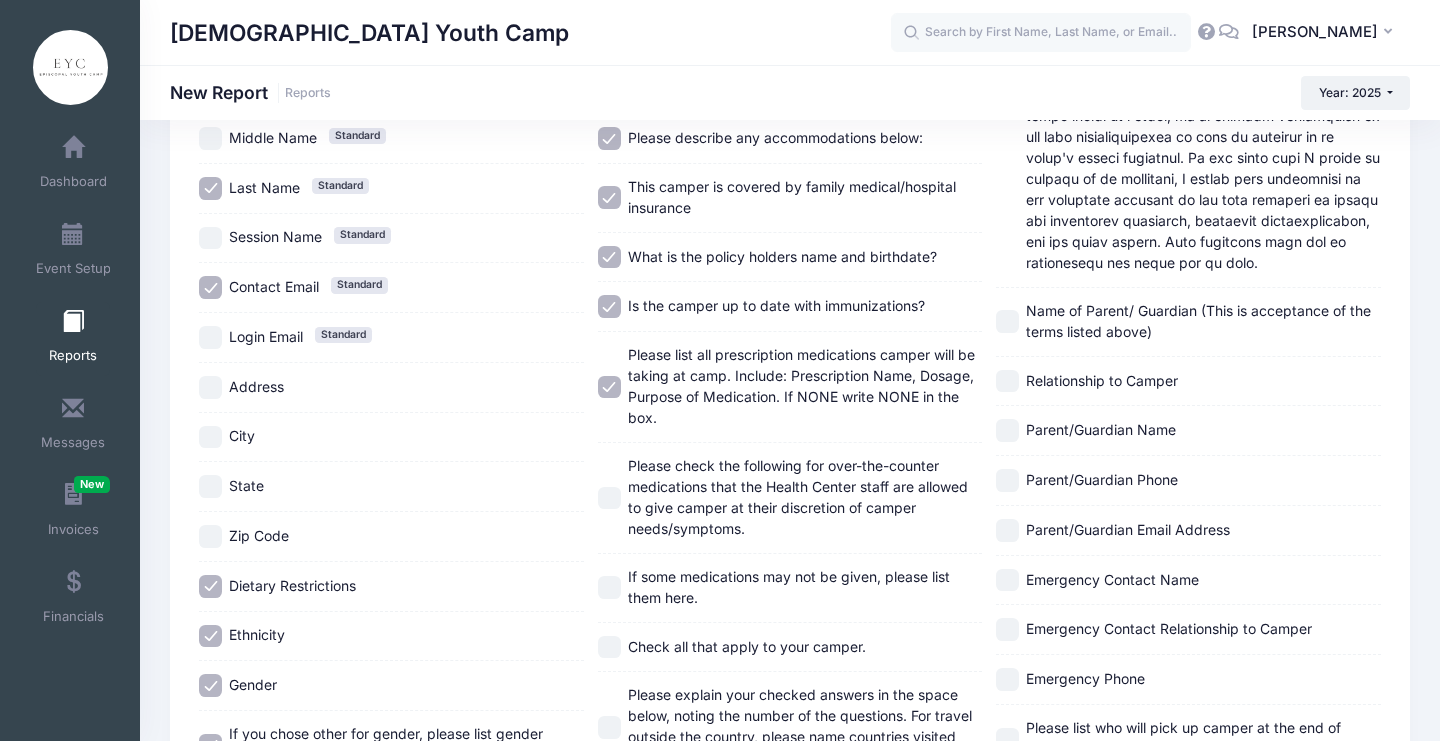 scroll, scrollTop: 221, scrollLeft: 0, axis: vertical 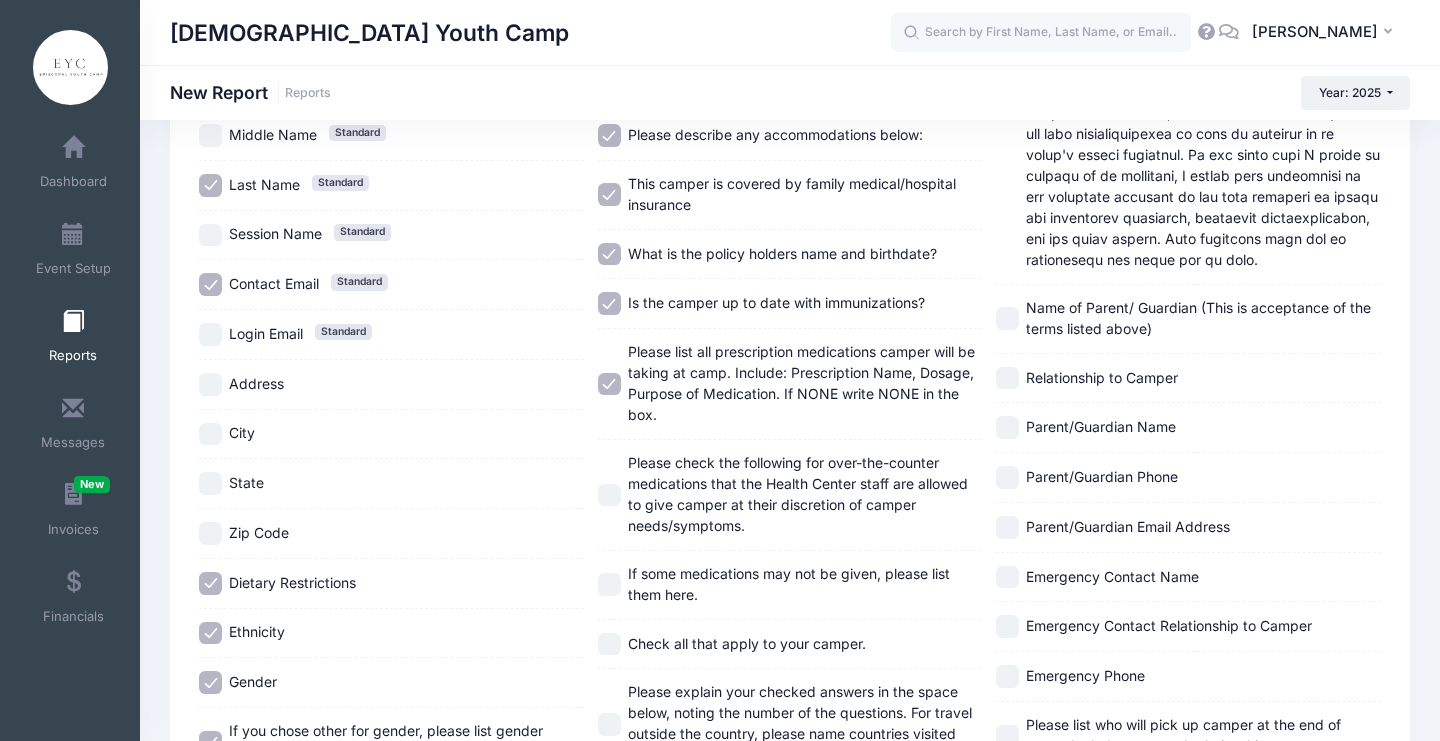 click on "Please check the following for over-the-counter medications that the Health Center staff are allowed to give camper at their discretion of camper needs/symptoms." at bounding box center (798, 494) 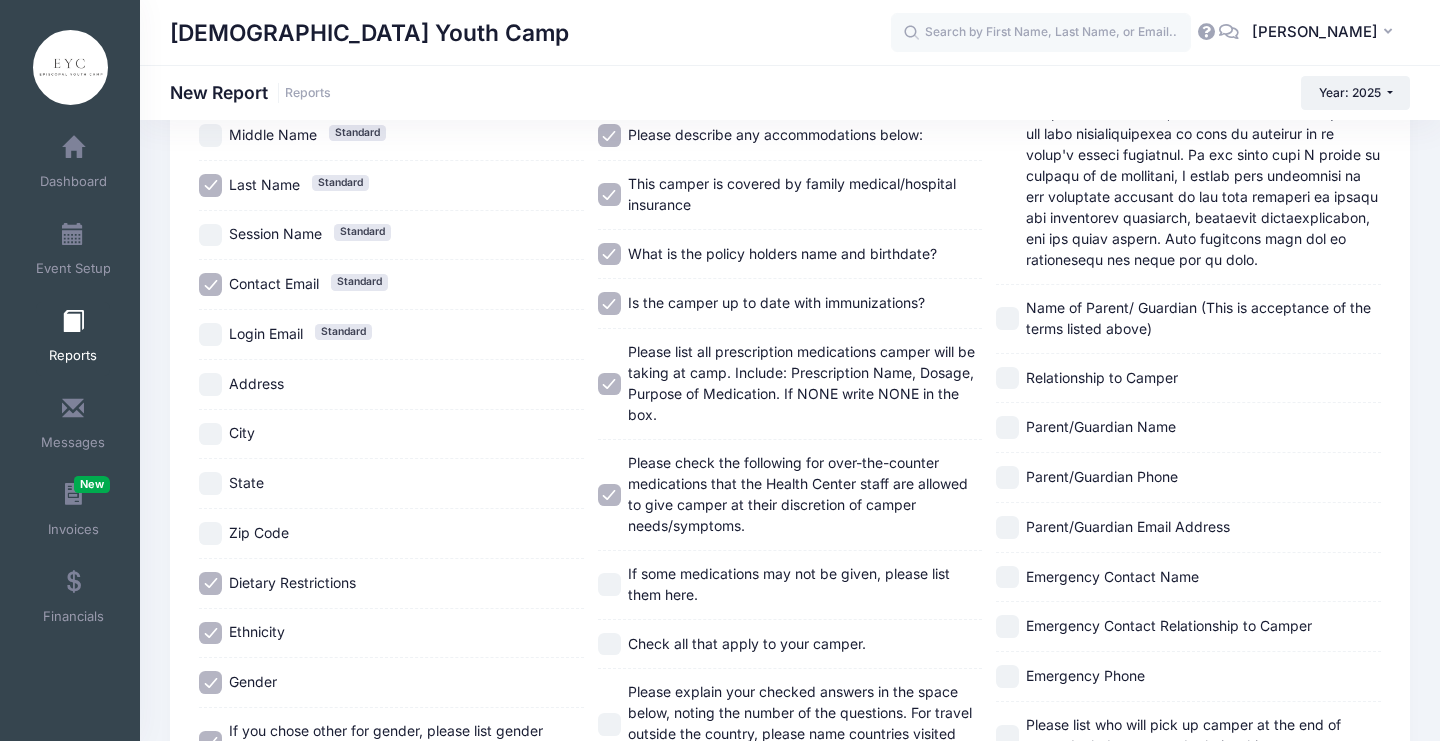 click on "If some medications may not be given, please list them here." at bounding box center (805, 585) 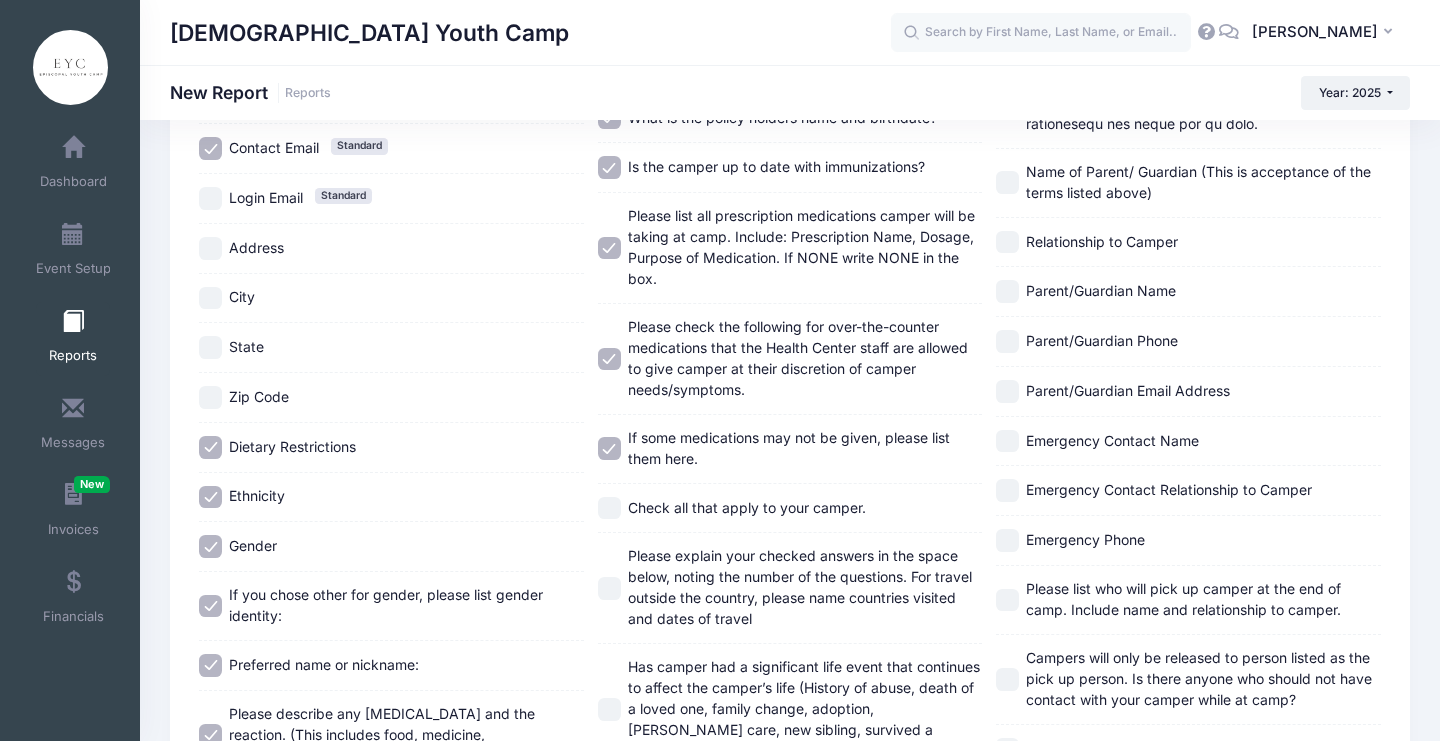 scroll, scrollTop: 401, scrollLeft: 0, axis: vertical 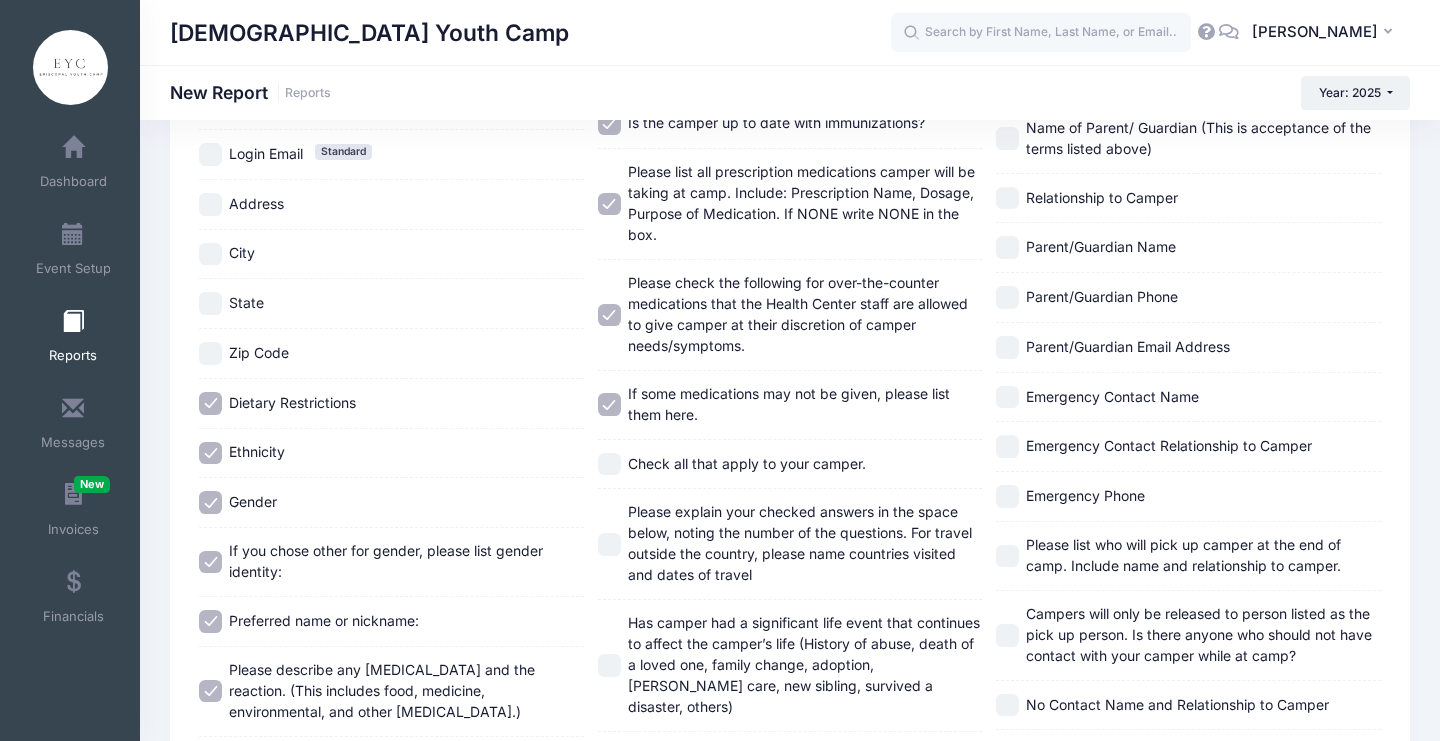 click on "Check all that apply to your camper." at bounding box center (747, 463) 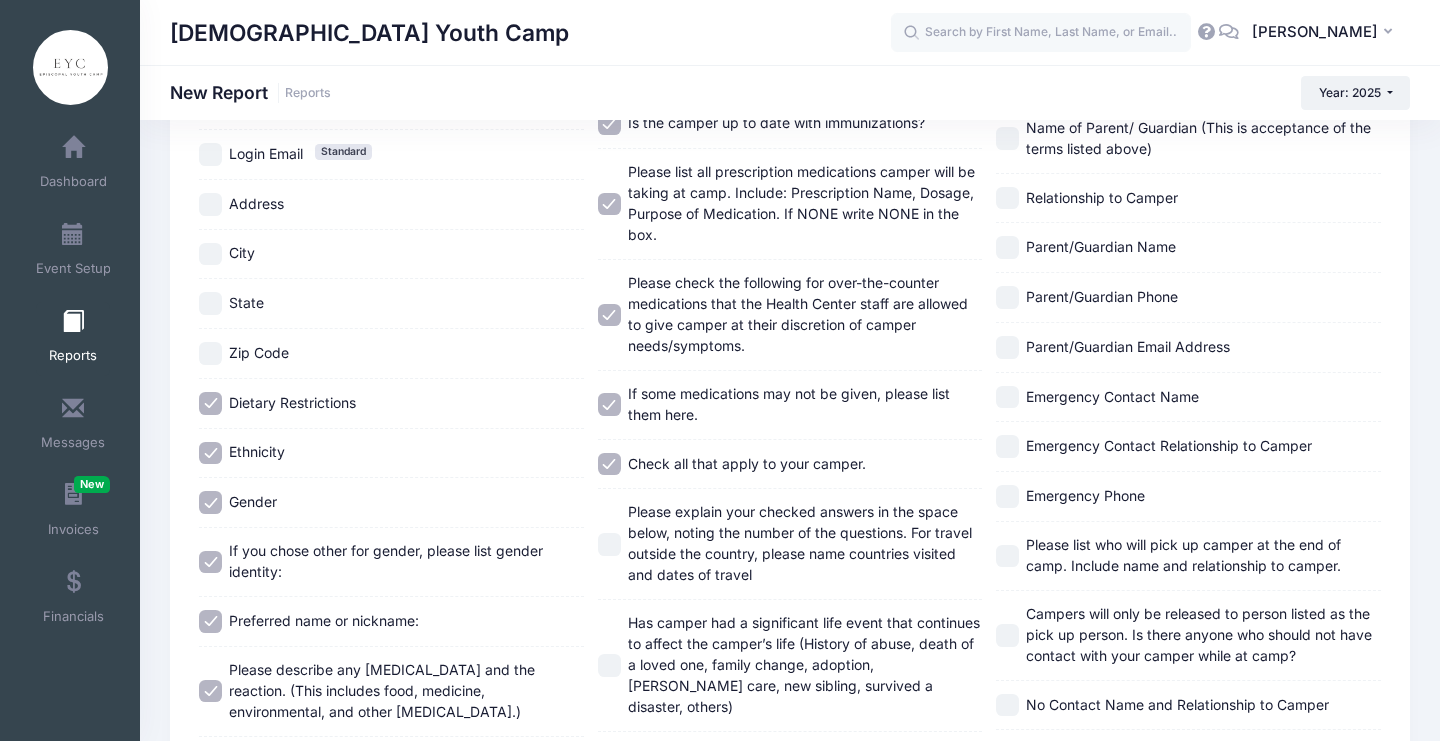 click on "Please explain your checked answers in the space below, noting the number of the questions. For travel outside the country, please name countries visited and dates of travel" at bounding box center (800, 543) 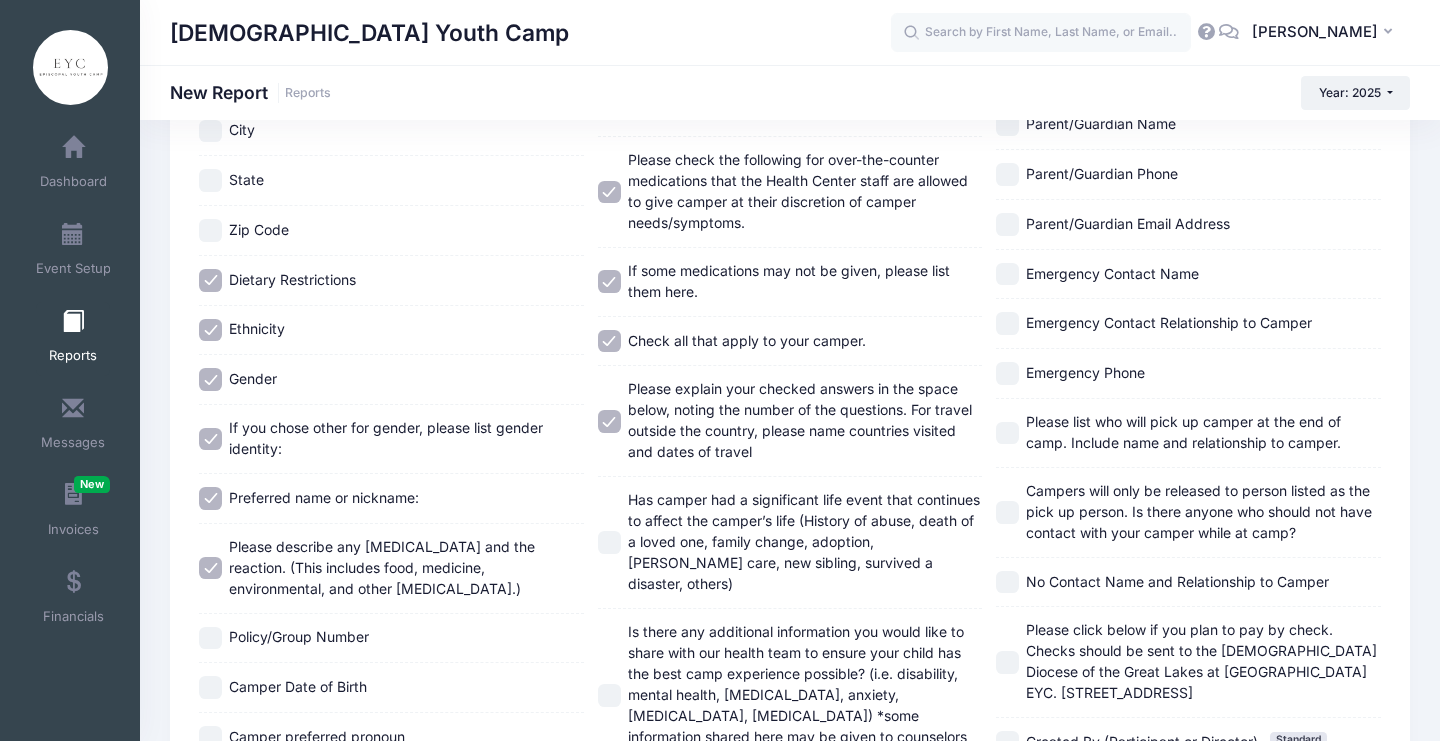 scroll, scrollTop: 537, scrollLeft: 0, axis: vertical 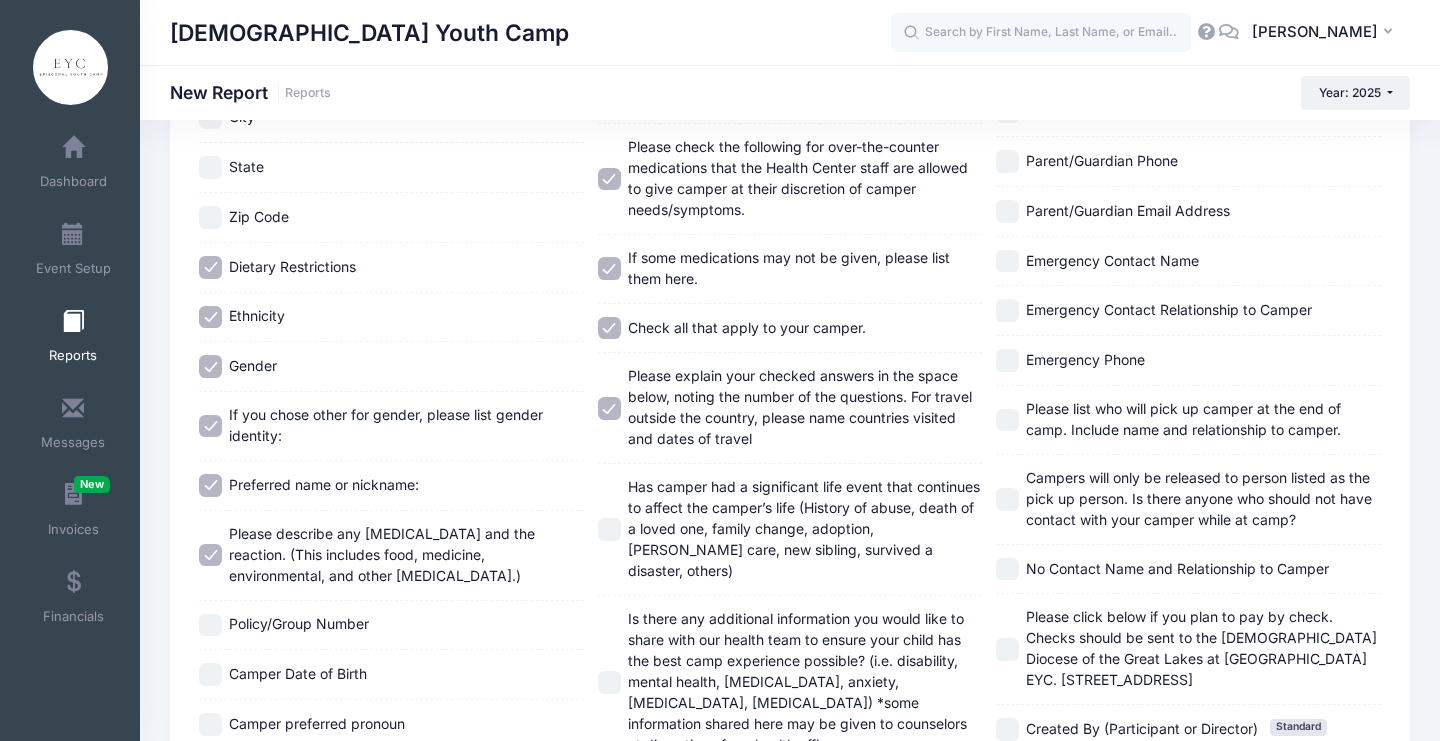 click on "Has camper had a significant life event that continues to affect the camper’s life (History of abuse, death of a loved one, family change, adoption, foster care, new sibling, survived a disaster, others)" at bounding box center [804, 528] 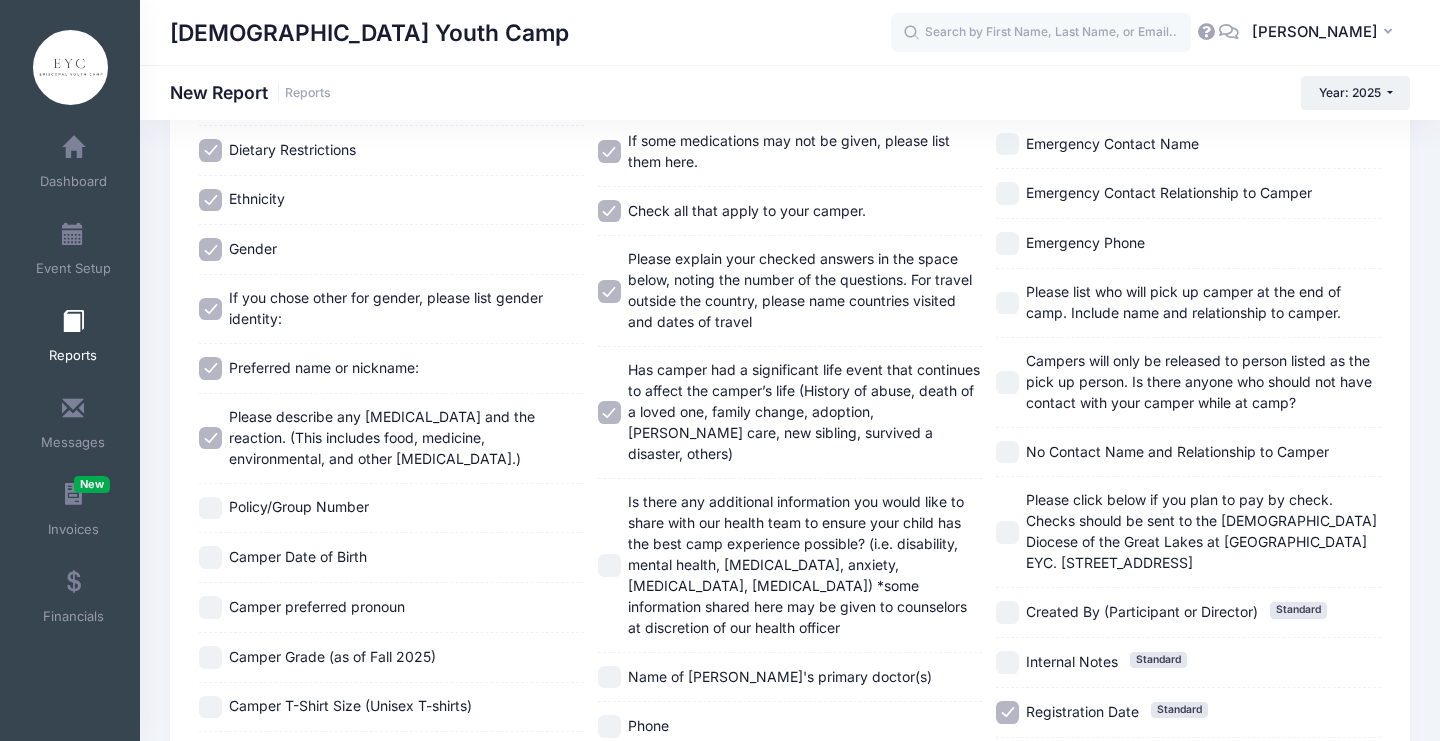 scroll, scrollTop: 658, scrollLeft: 0, axis: vertical 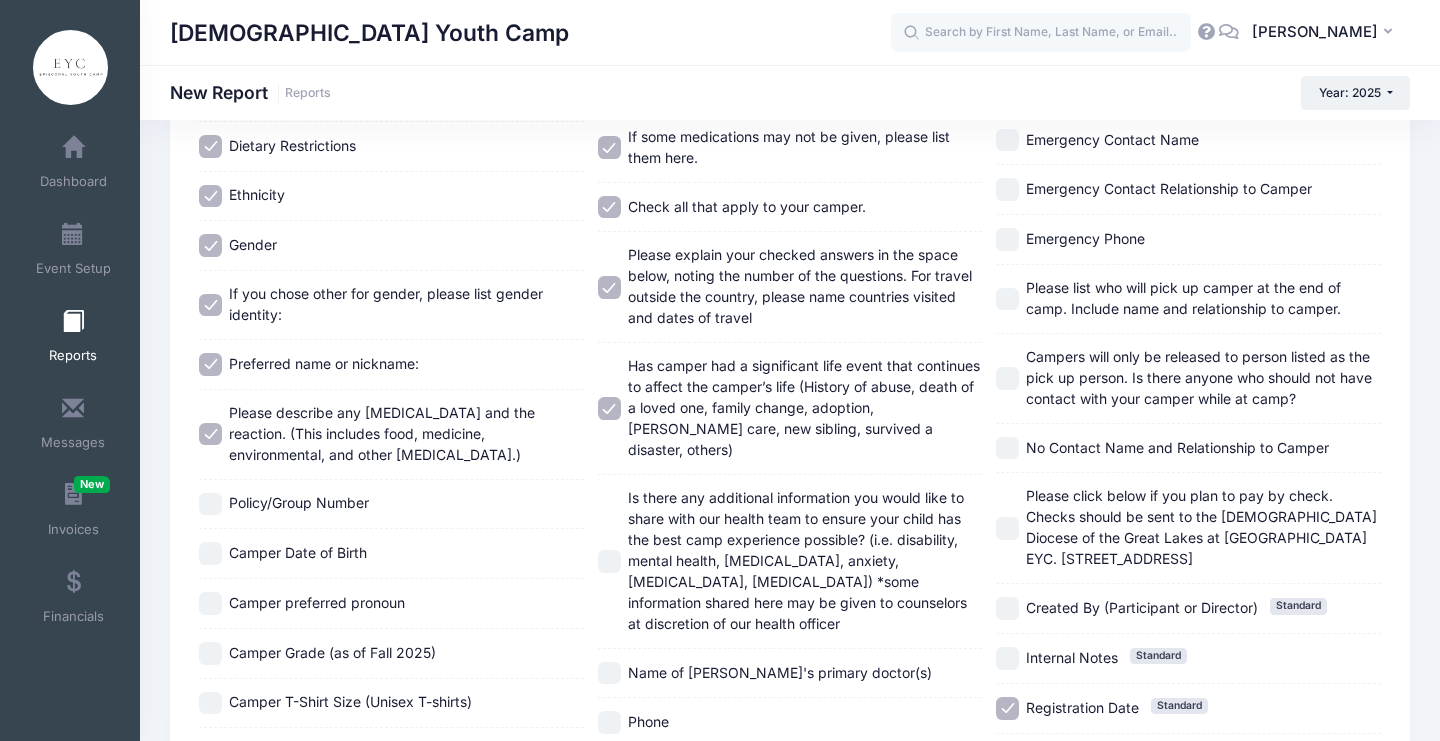 click on "Is there any additional information you would like to share with our health team to ensure your child has the best camp experience possible? (i.e. disability, mental health, panic attacks, anxiety, eating disorder, bed wetting) *some information shared here may be given to counselors at discretion of our health officer" at bounding box center [797, 560] 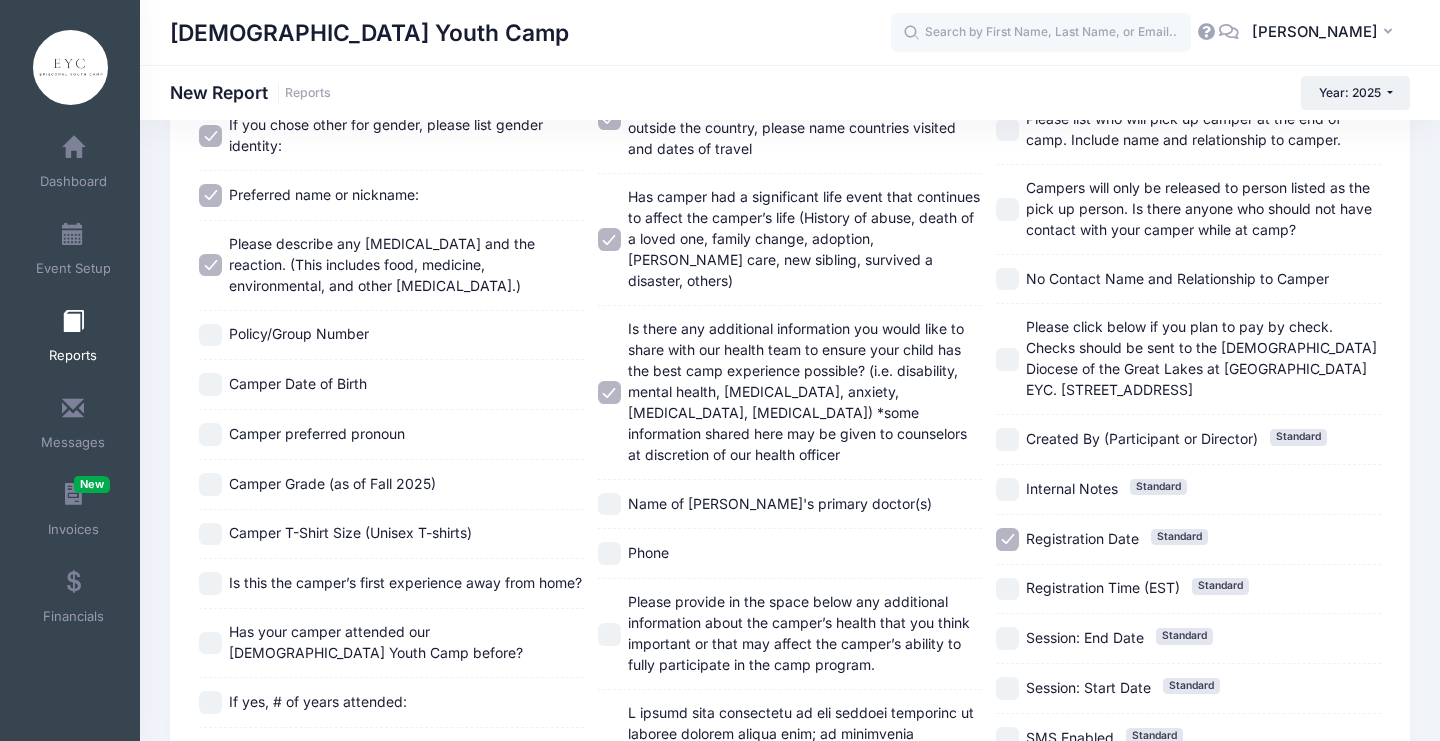 scroll, scrollTop: 838, scrollLeft: 0, axis: vertical 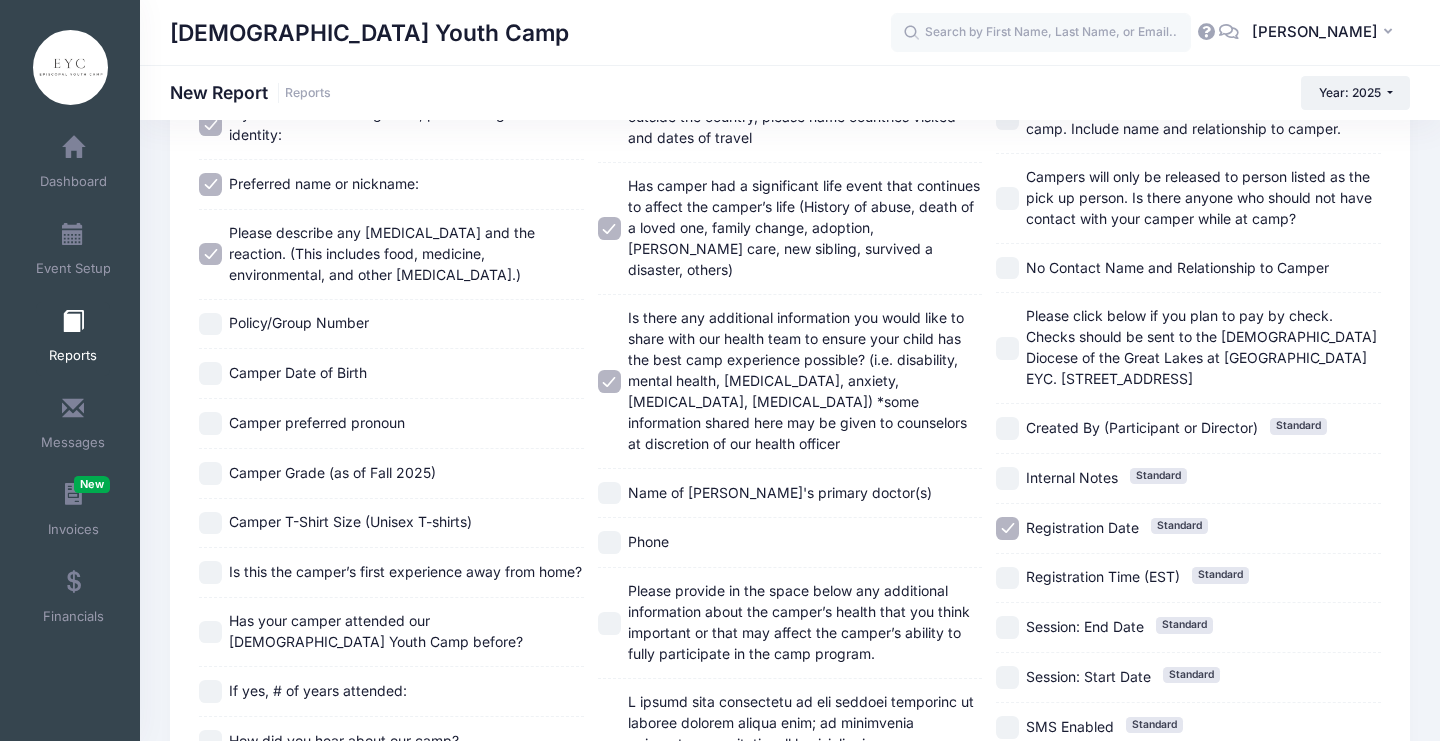 click on "Name of camper's primary doctor(s)" at bounding box center [780, 493] 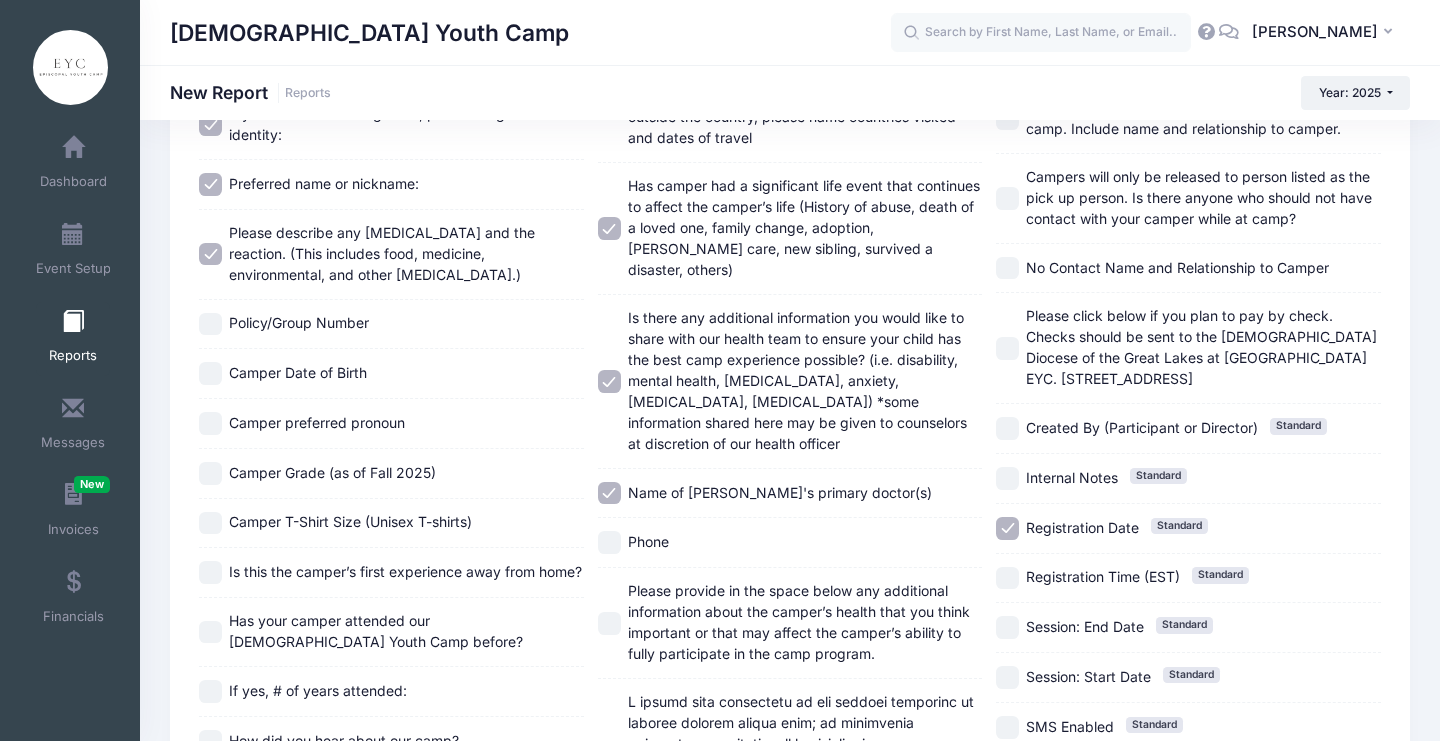 click on "Phone" at bounding box center [790, 543] 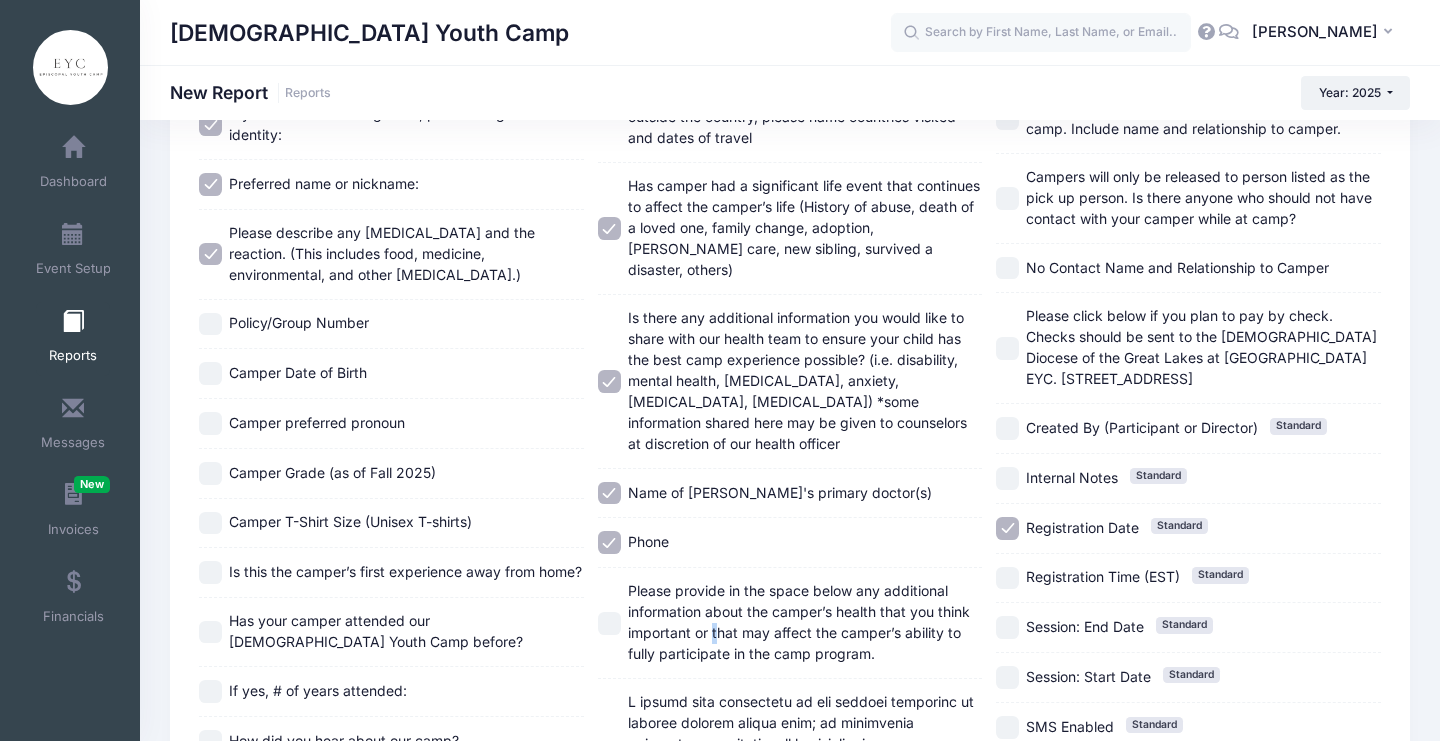 click on "Please provide in the space below any additional information about the camper’s health that you think important or that may affect the camper’s ability to fully participate in the camp program." at bounding box center (799, 622) 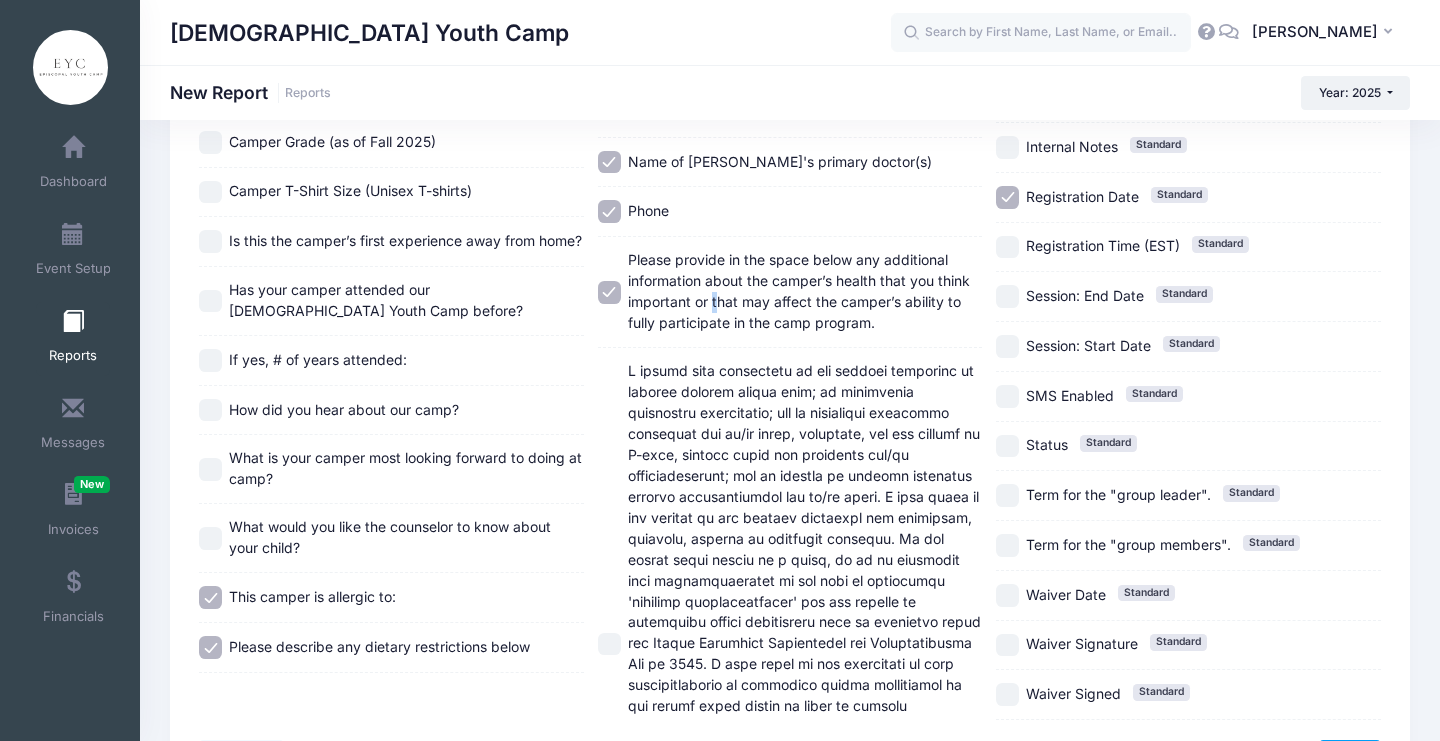 scroll, scrollTop: 1167, scrollLeft: 0, axis: vertical 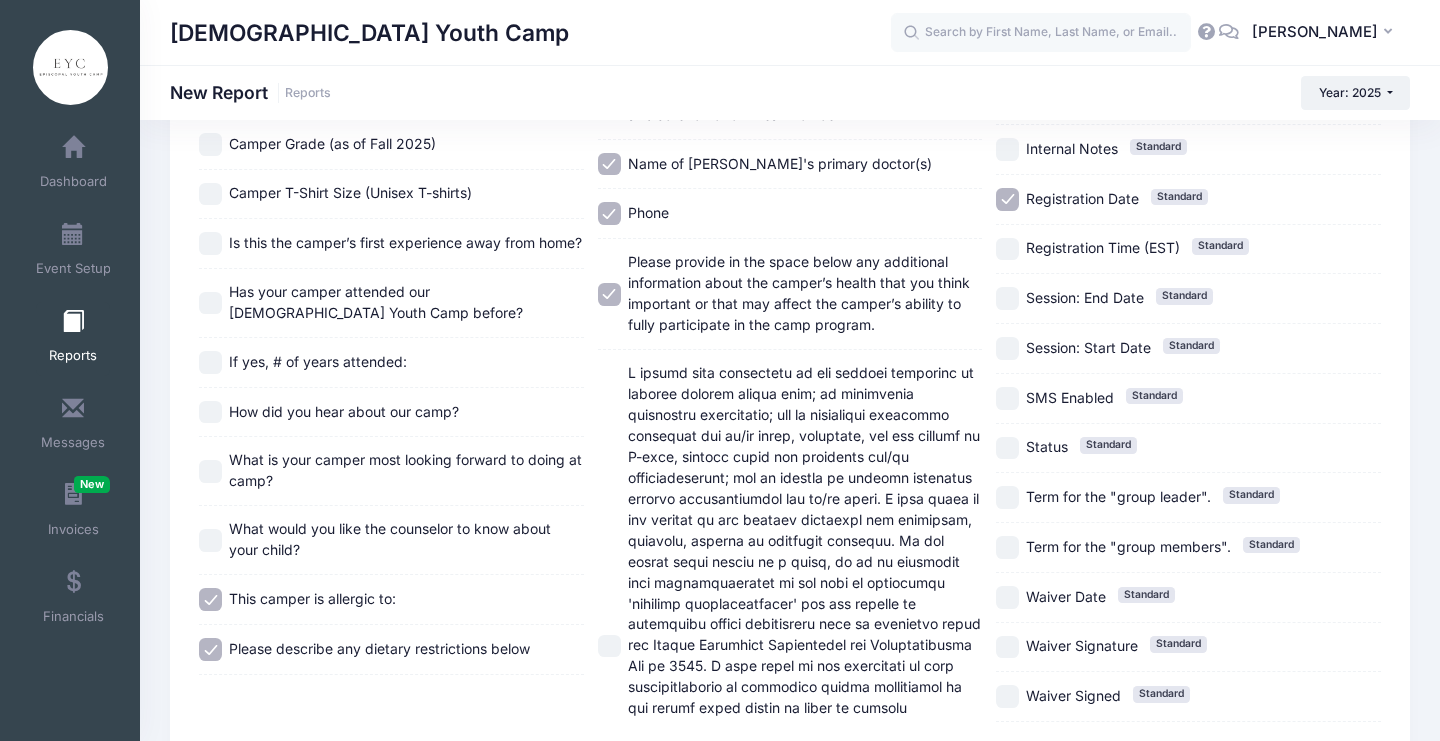 click at bounding box center (1004, -82) 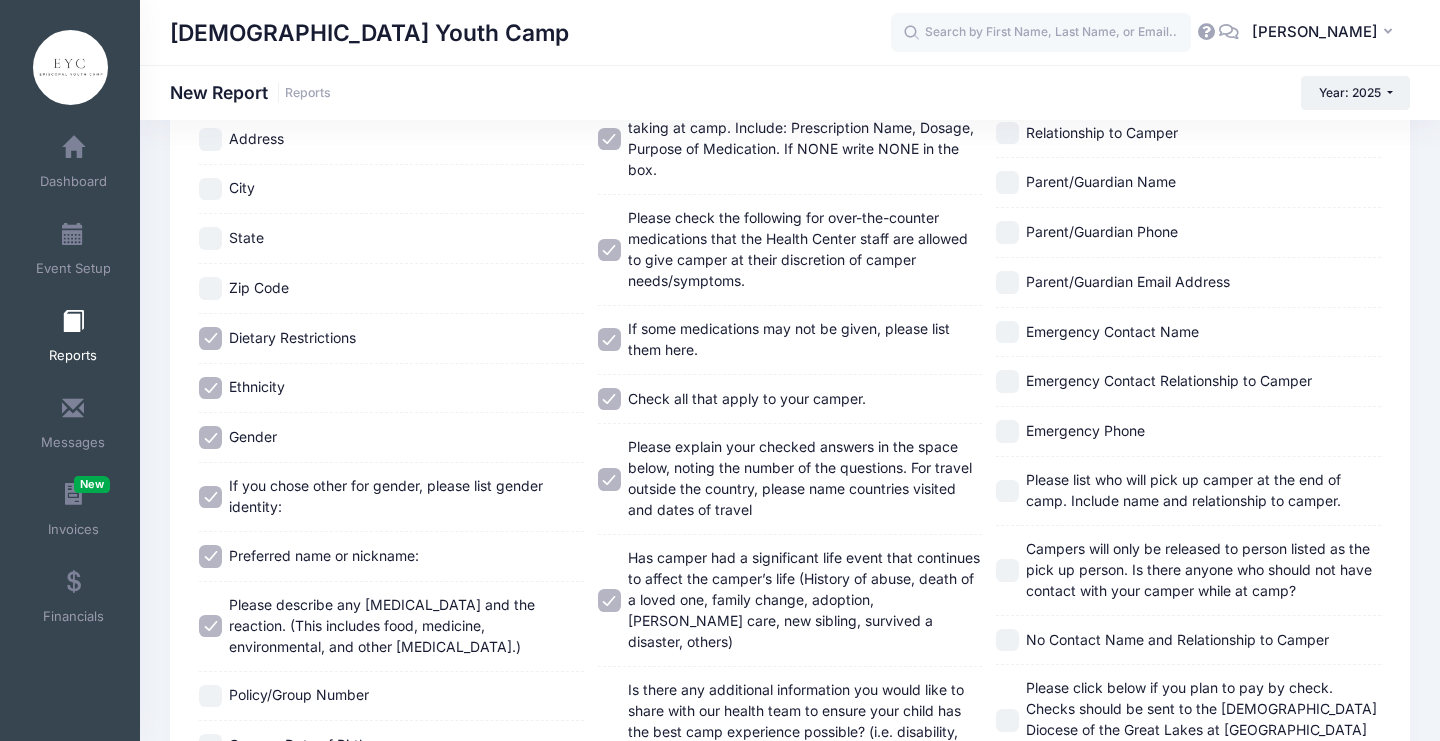 scroll, scrollTop: 369, scrollLeft: 0, axis: vertical 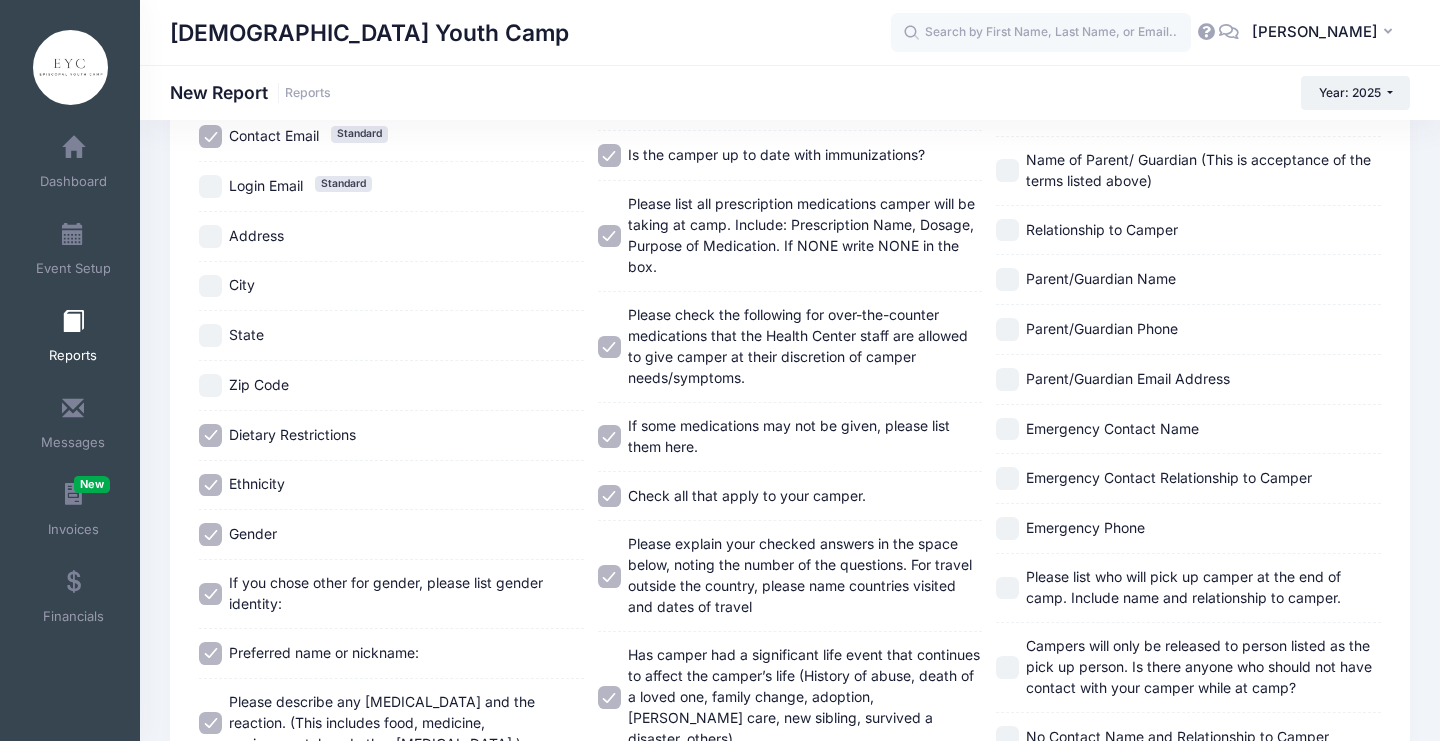 click on "Emergency Contact Name" at bounding box center (1112, 428) 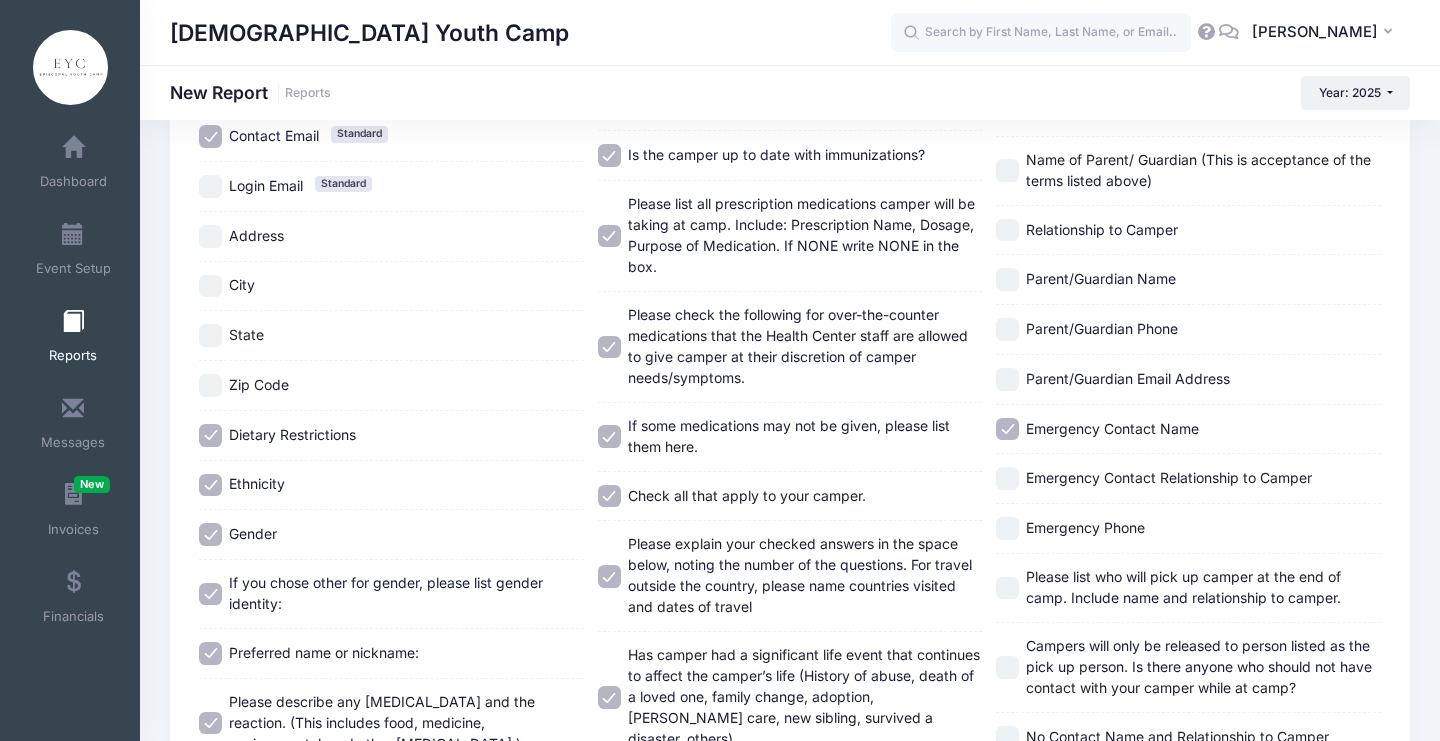 click on "Emergency Contact Relationship to Camper" at bounding box center (1169, 477) 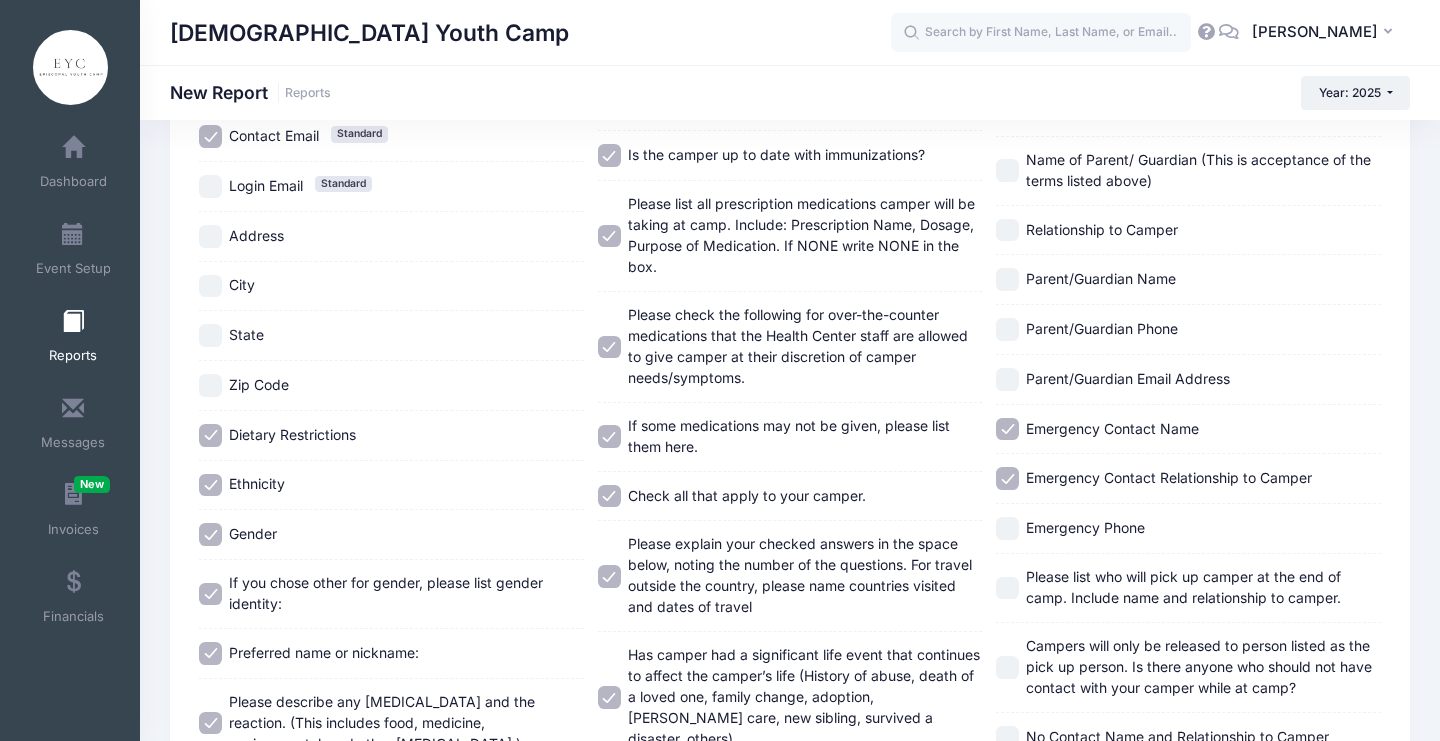 click on "Emergency Phone" at bounding box center (1085, 528) 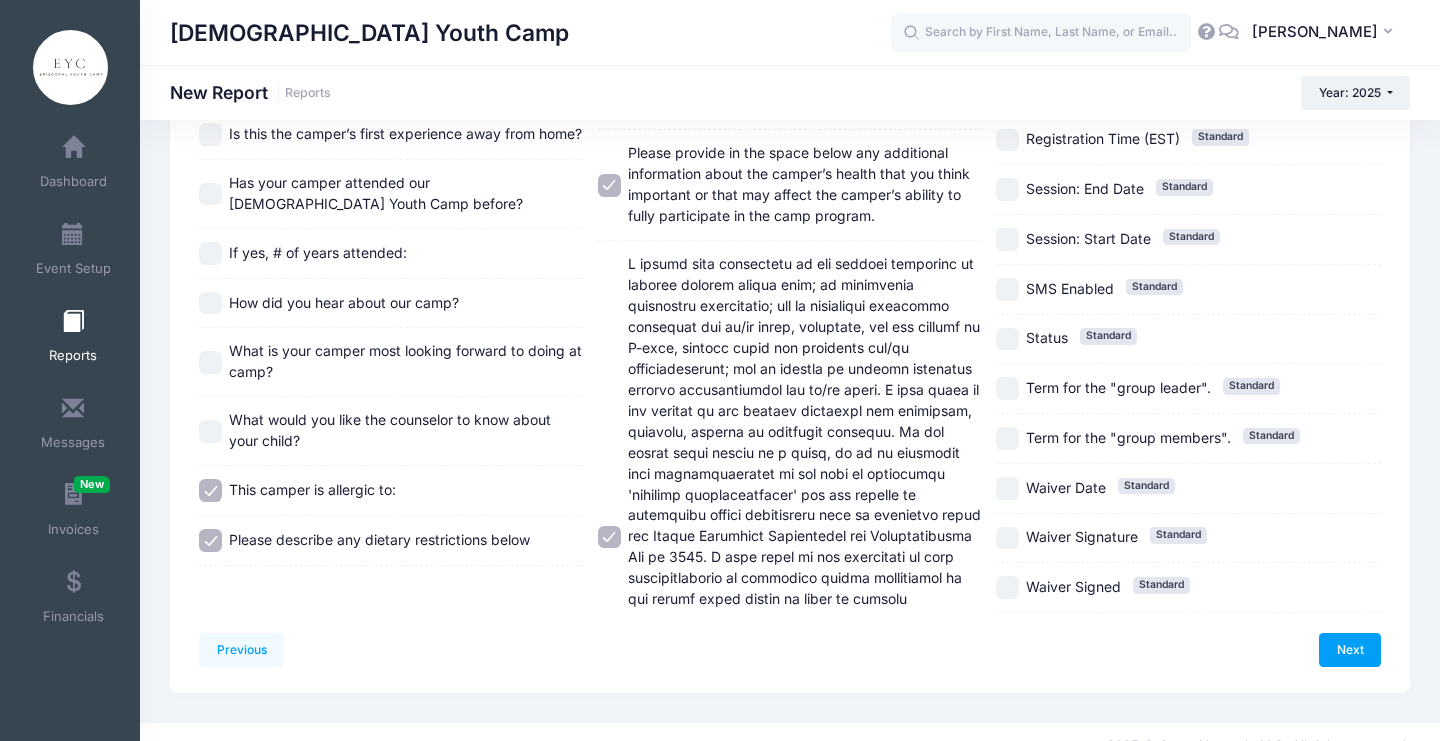 scroll, scrollTop: 1282, scrollLeft: 0, axis: vertical 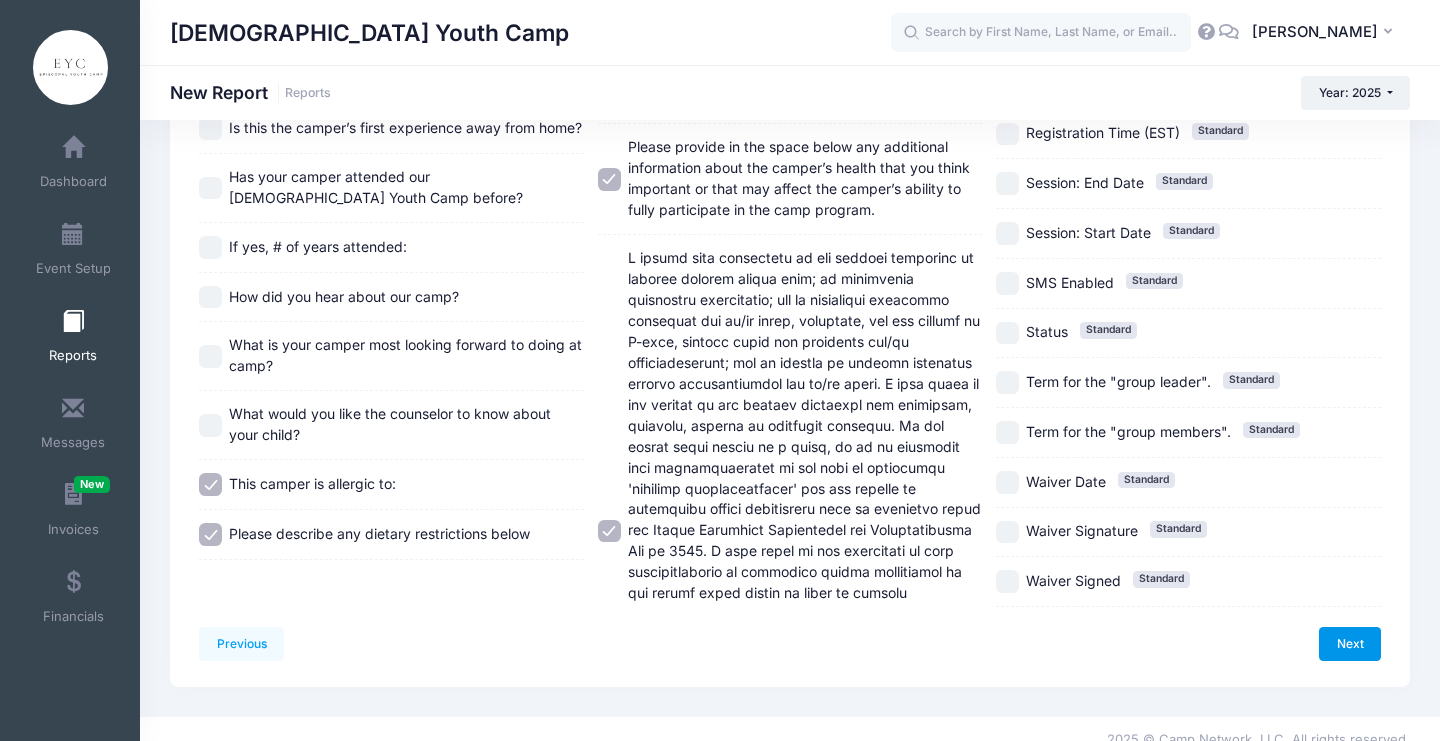 click on "Next" at bounding box center (1350, 644) 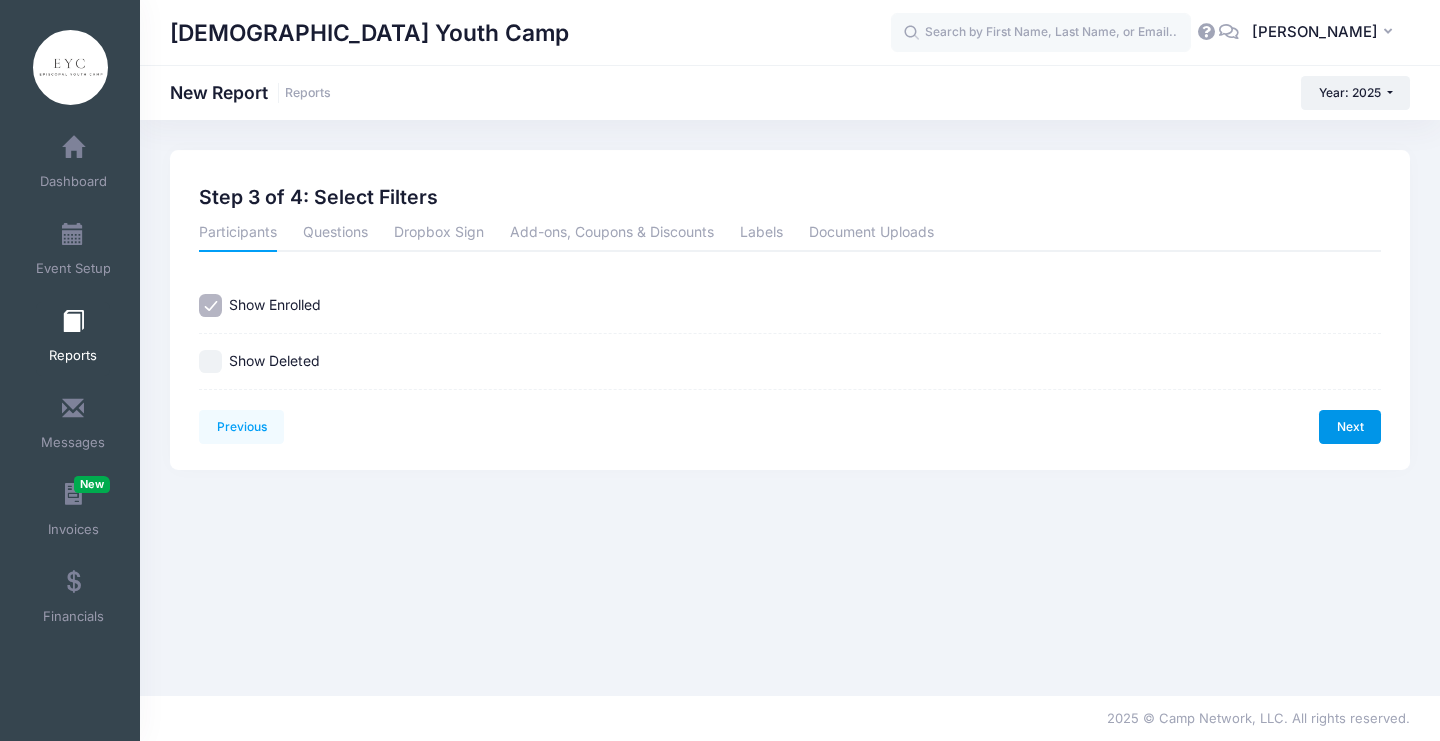 click on "Next" at bounding box center (1350, 427) 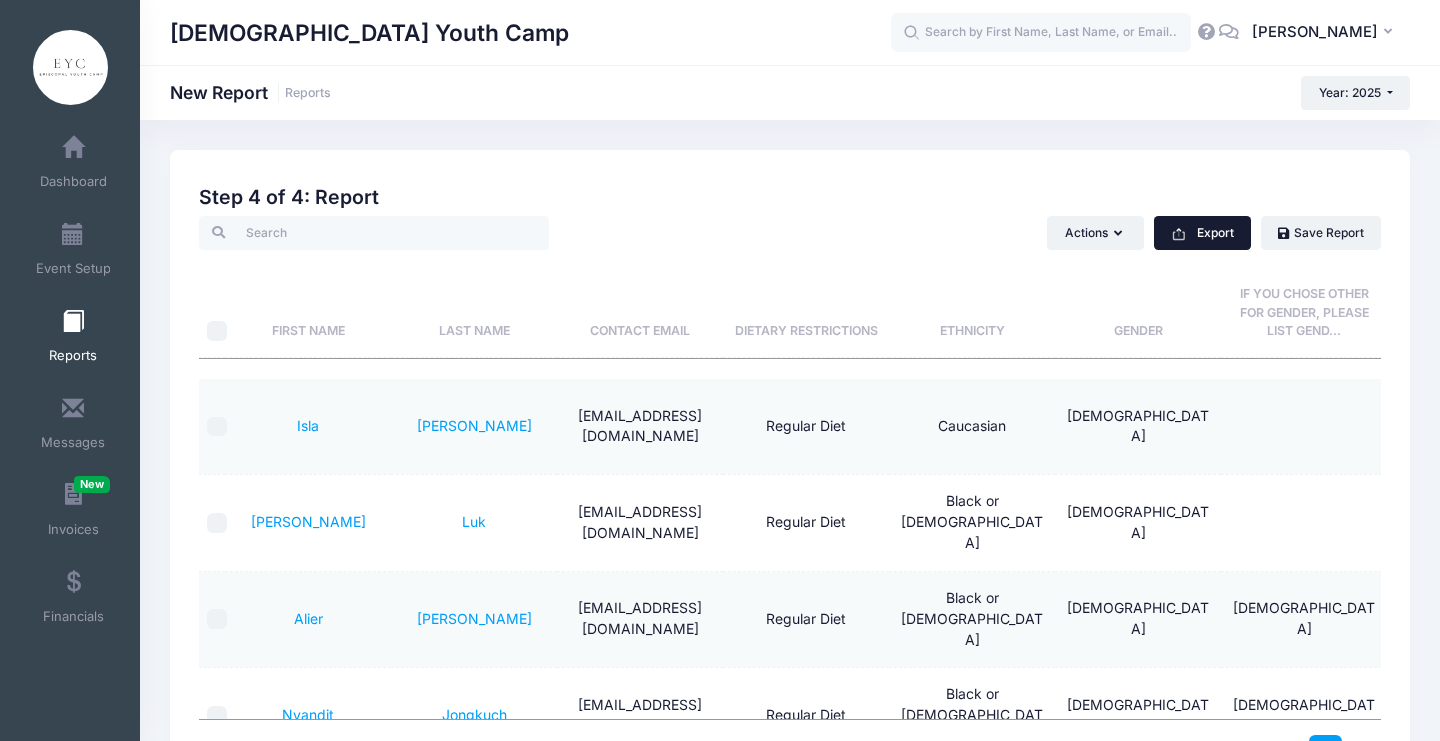 click on "Export" at bounding box center (1202, 233) 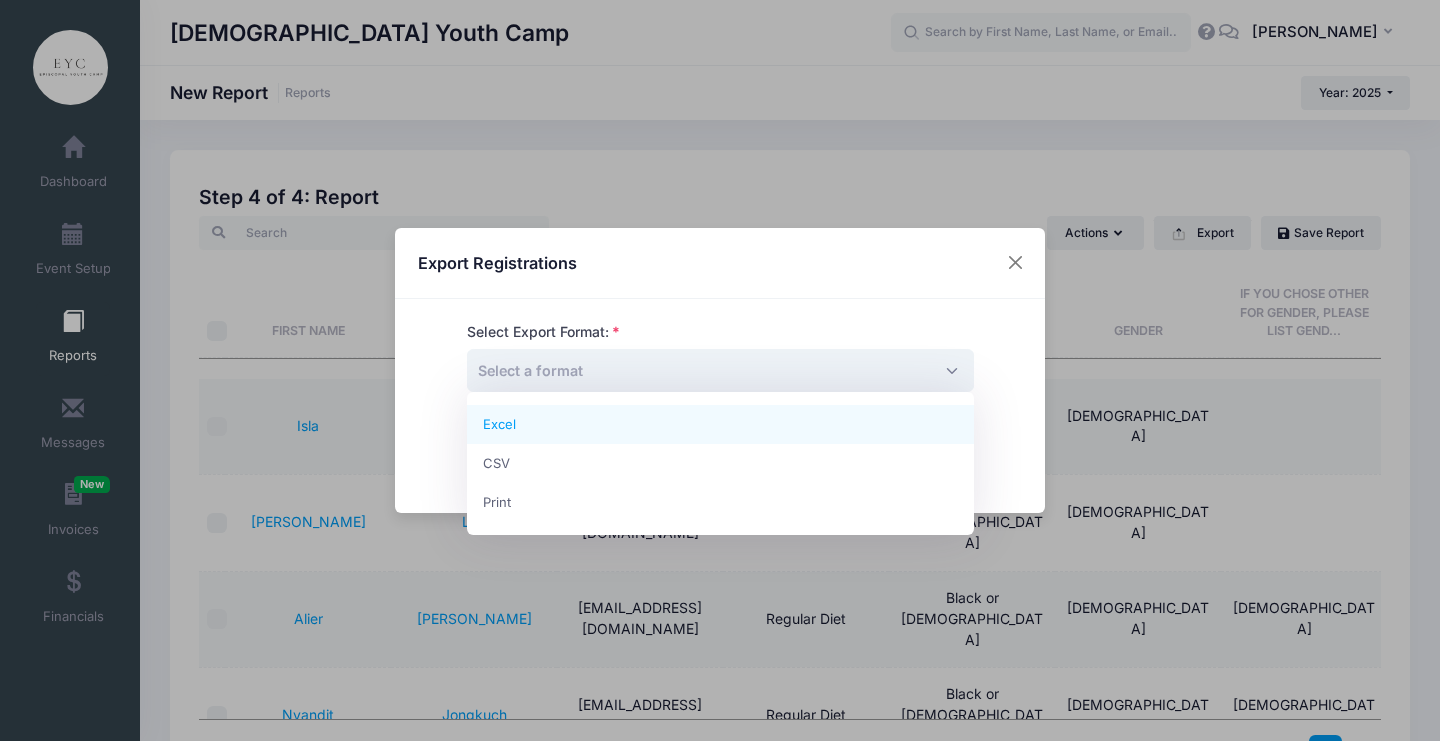 click on "Select a format" at bounding box center [720, 370] 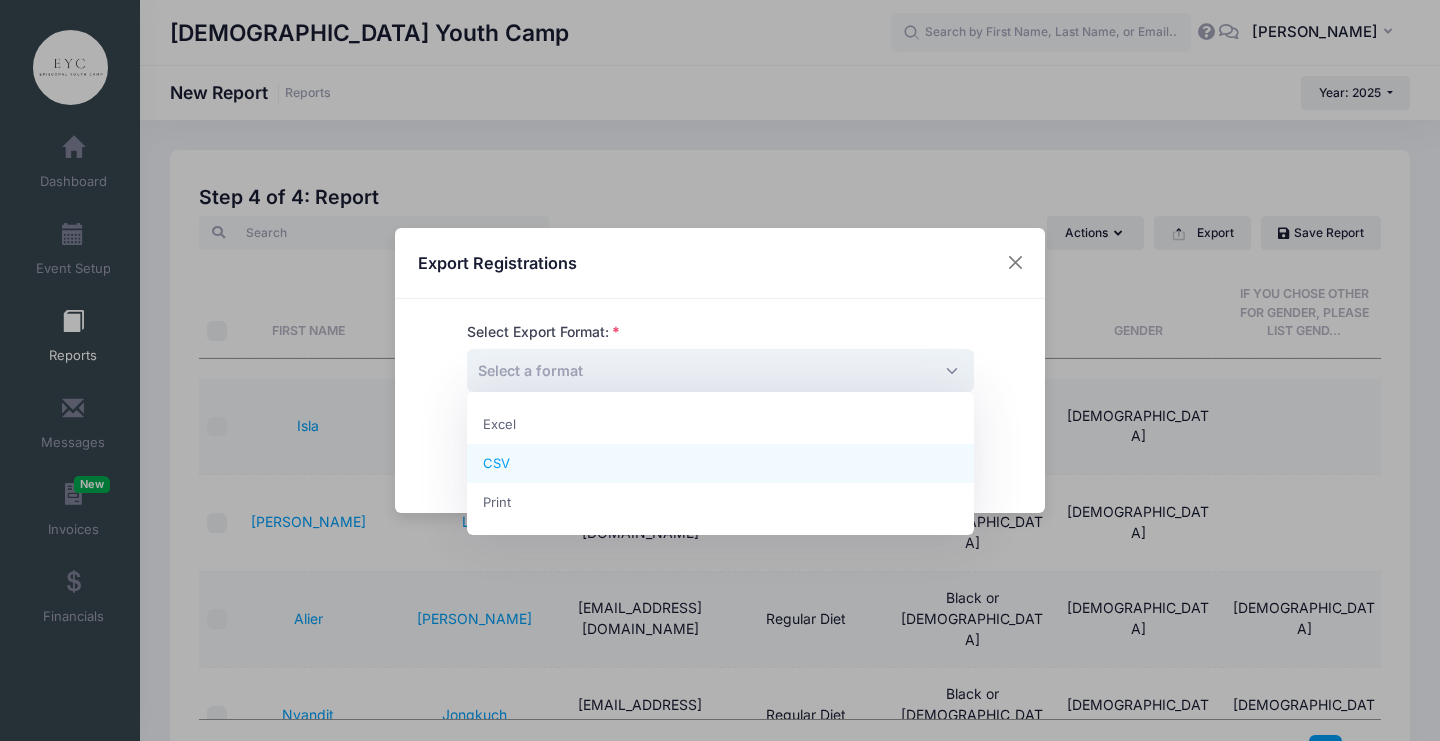 select on "csv" 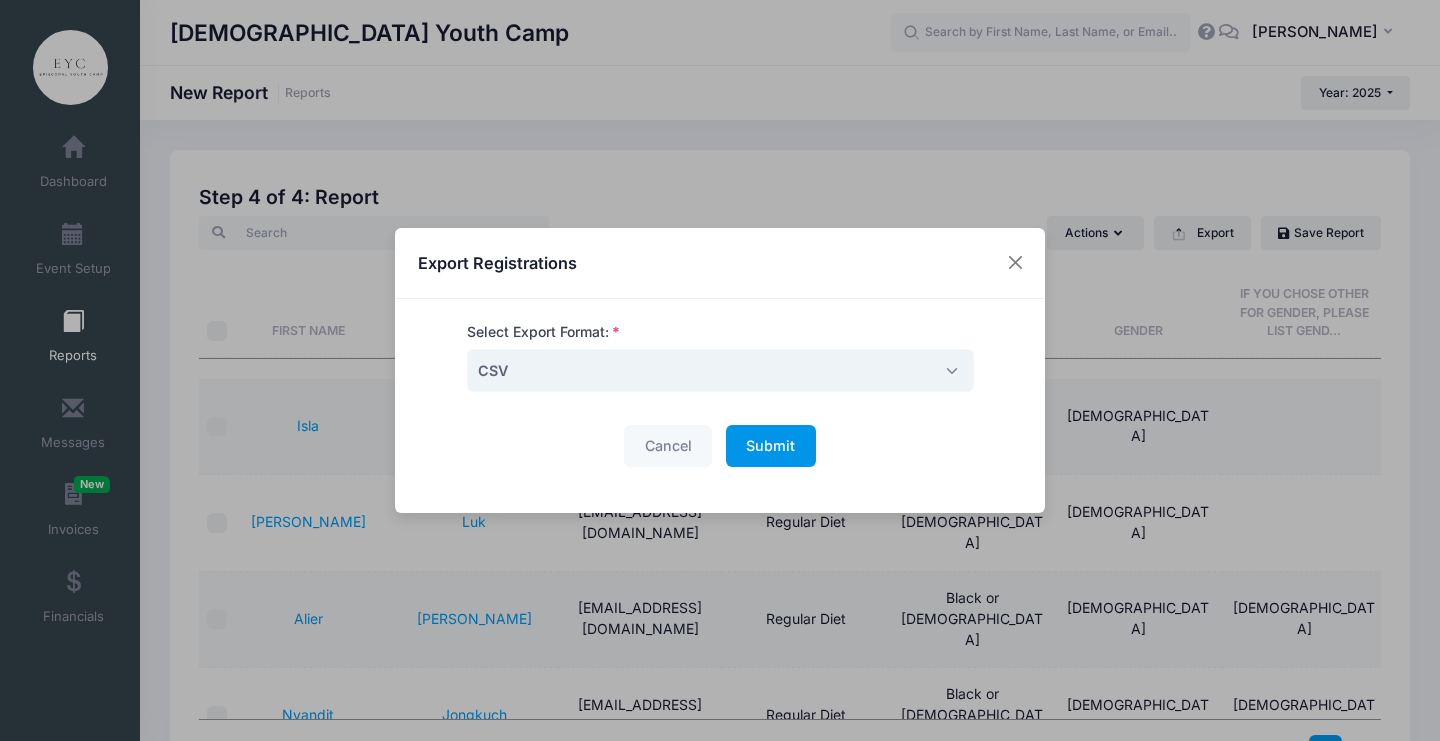 click on "Submit" at bounding box center (770, 445) 